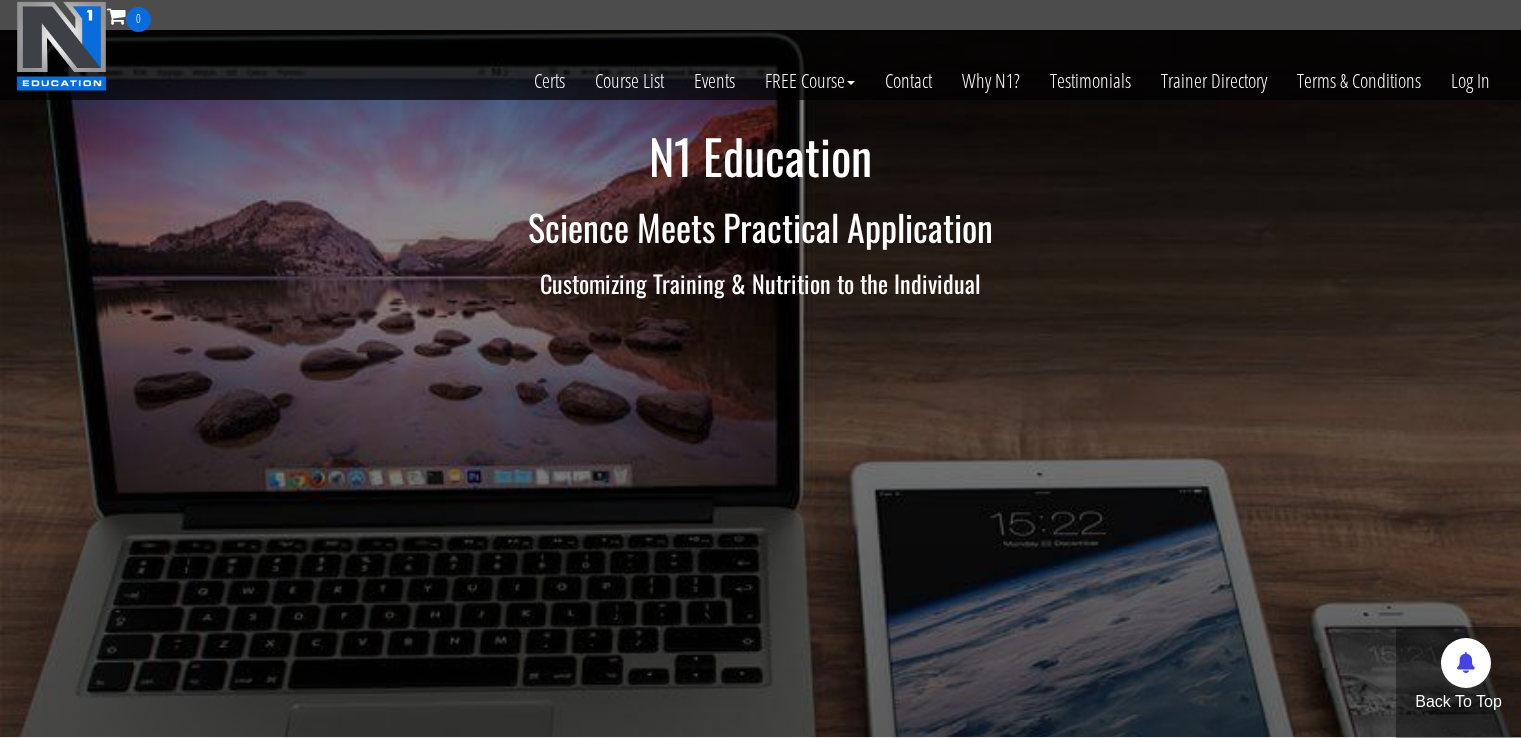 scroll, scrollTop: 0, scrollLeft: 0, axis: both 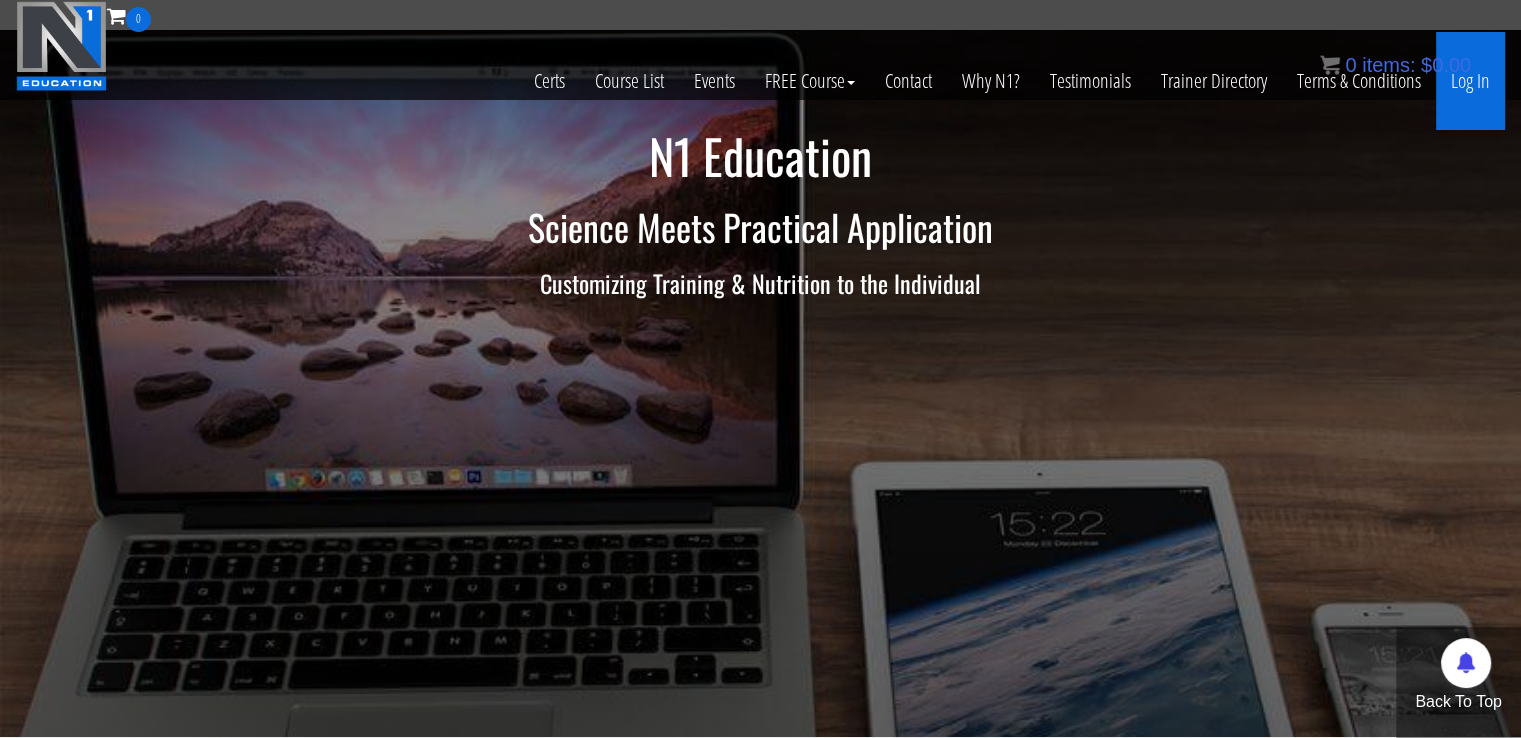 click on "Log In" at bounding box center (1470, 81) 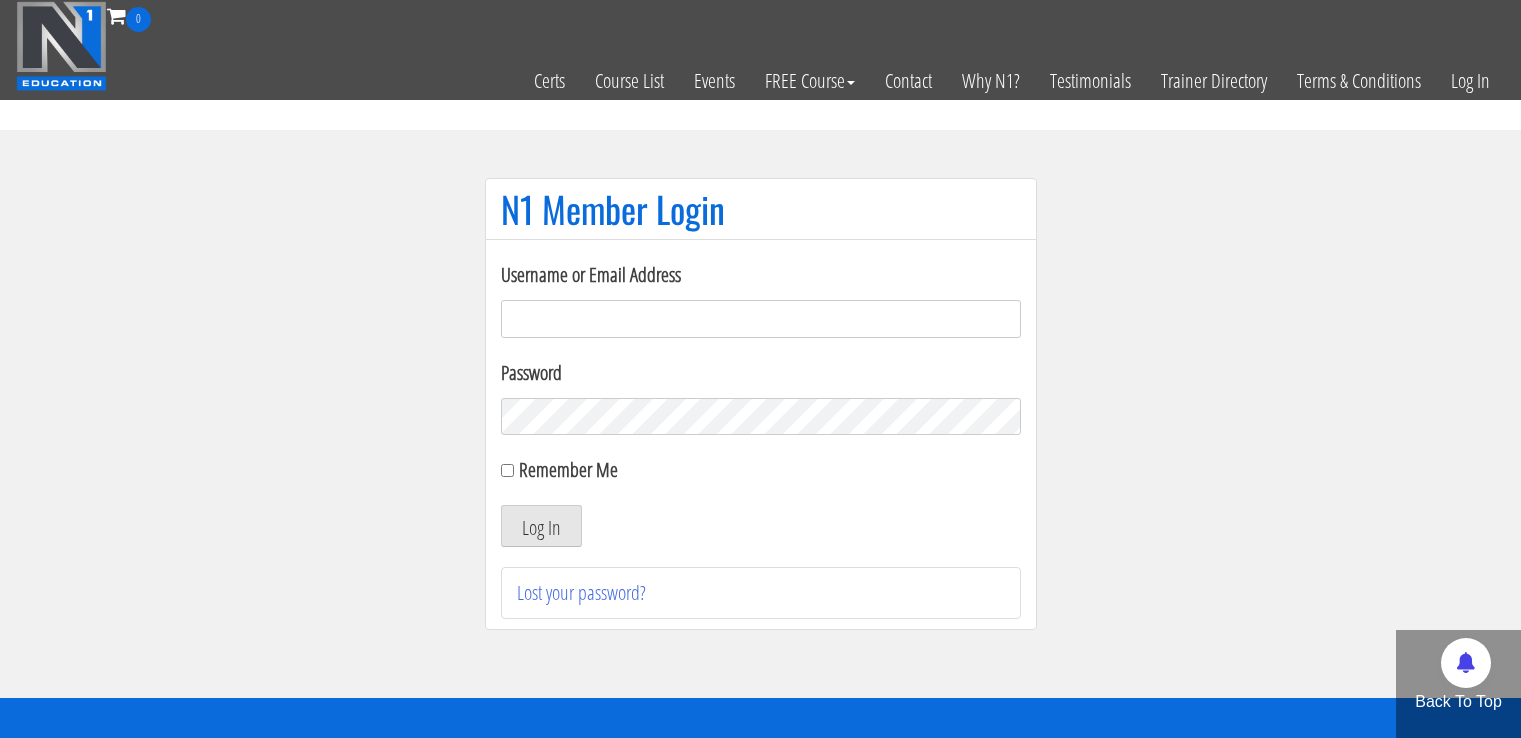 scroll, scrollTop: 0, scrollLeft: 0, axis: both 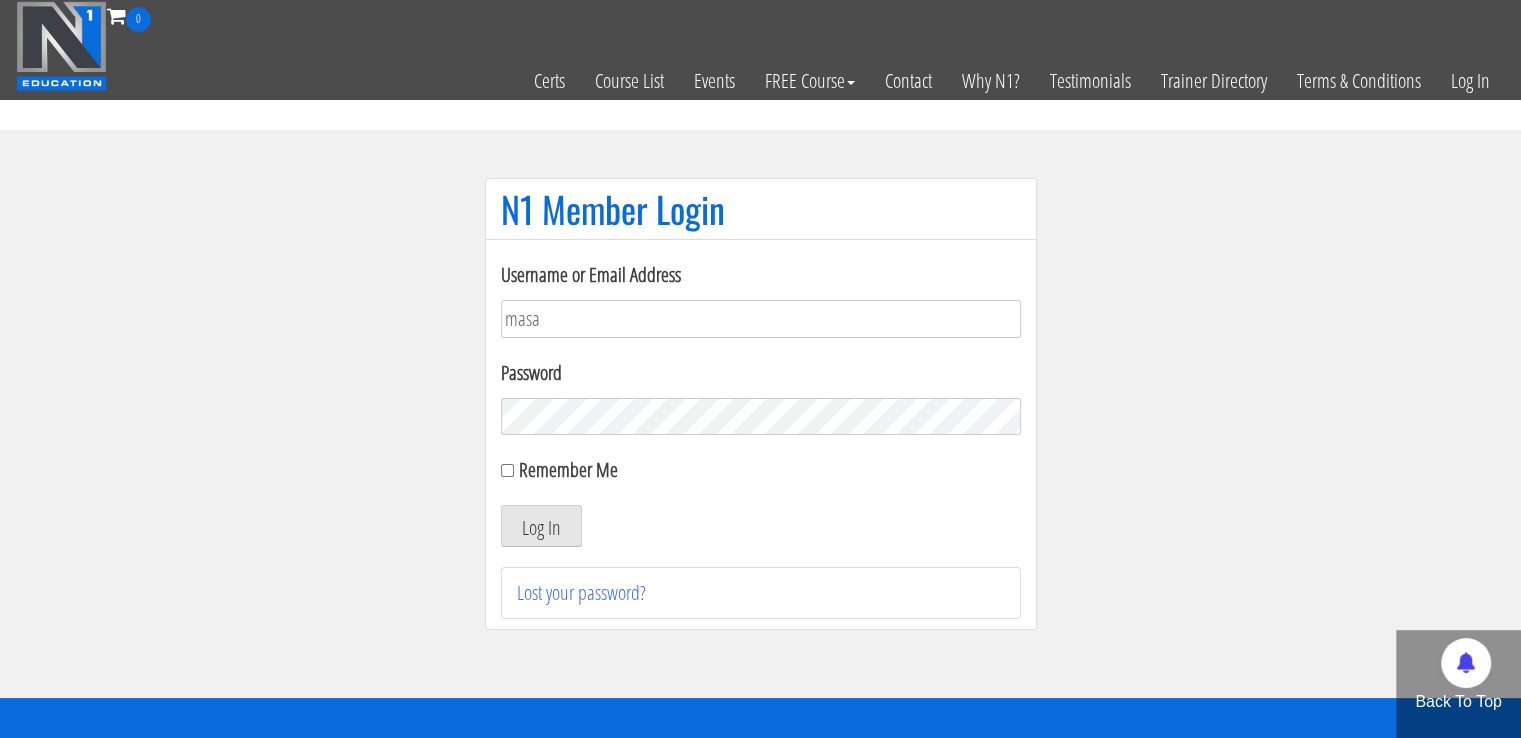 type on "masampavlovic06@gmail.com" 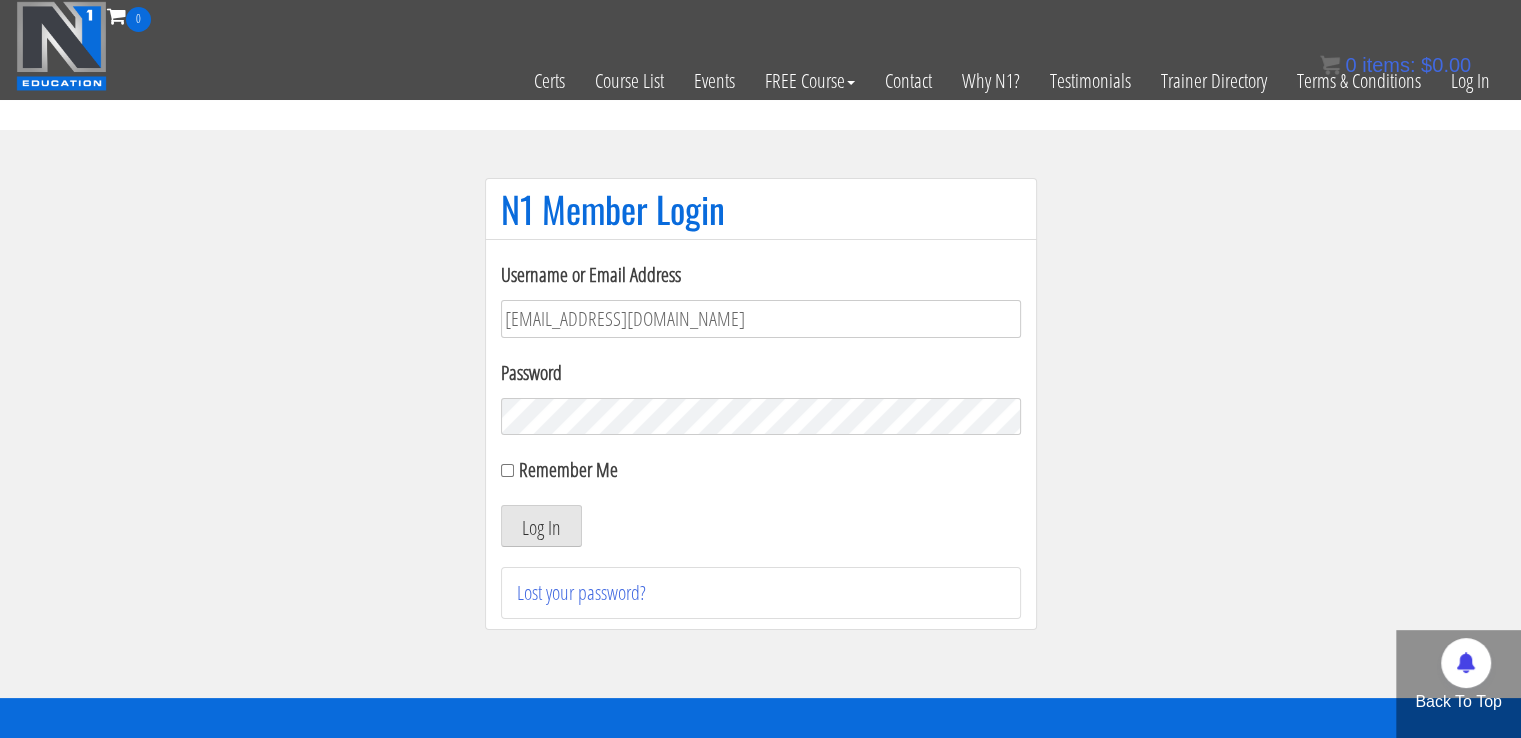 click on "Password" at bounding box center [761, 397] 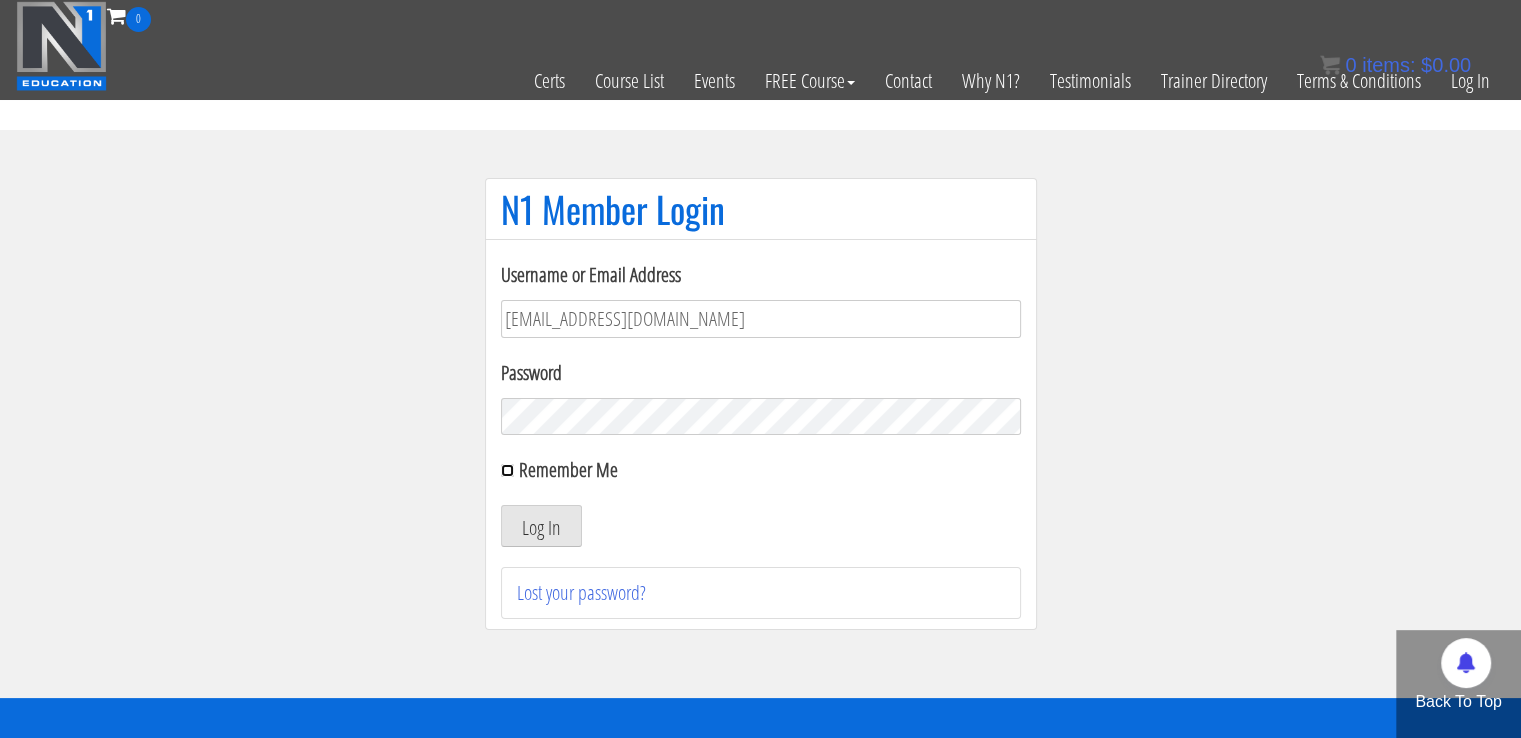click on "Remember Me" at bounding box center (507, 470) 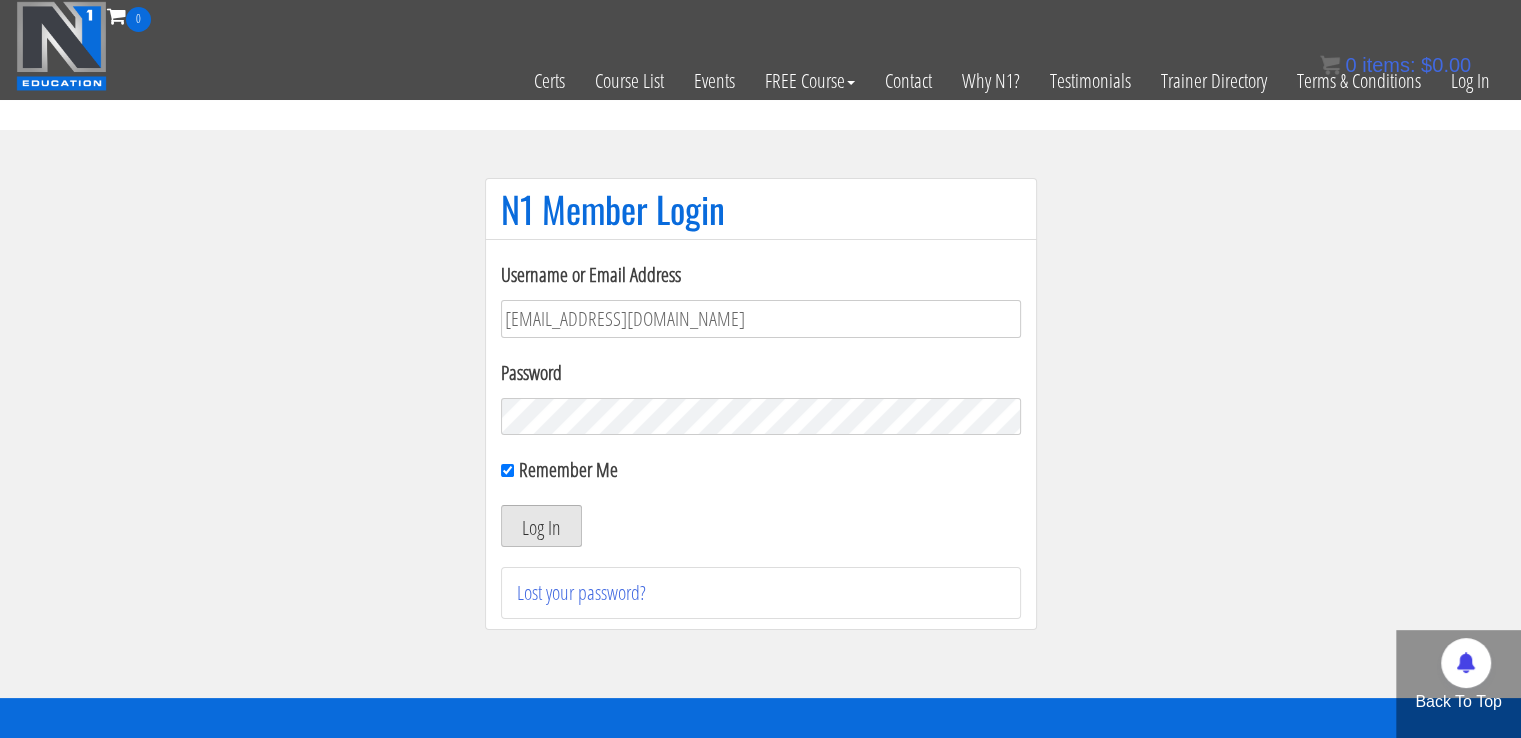 click on "Log In" at bounding box center (541, 526) 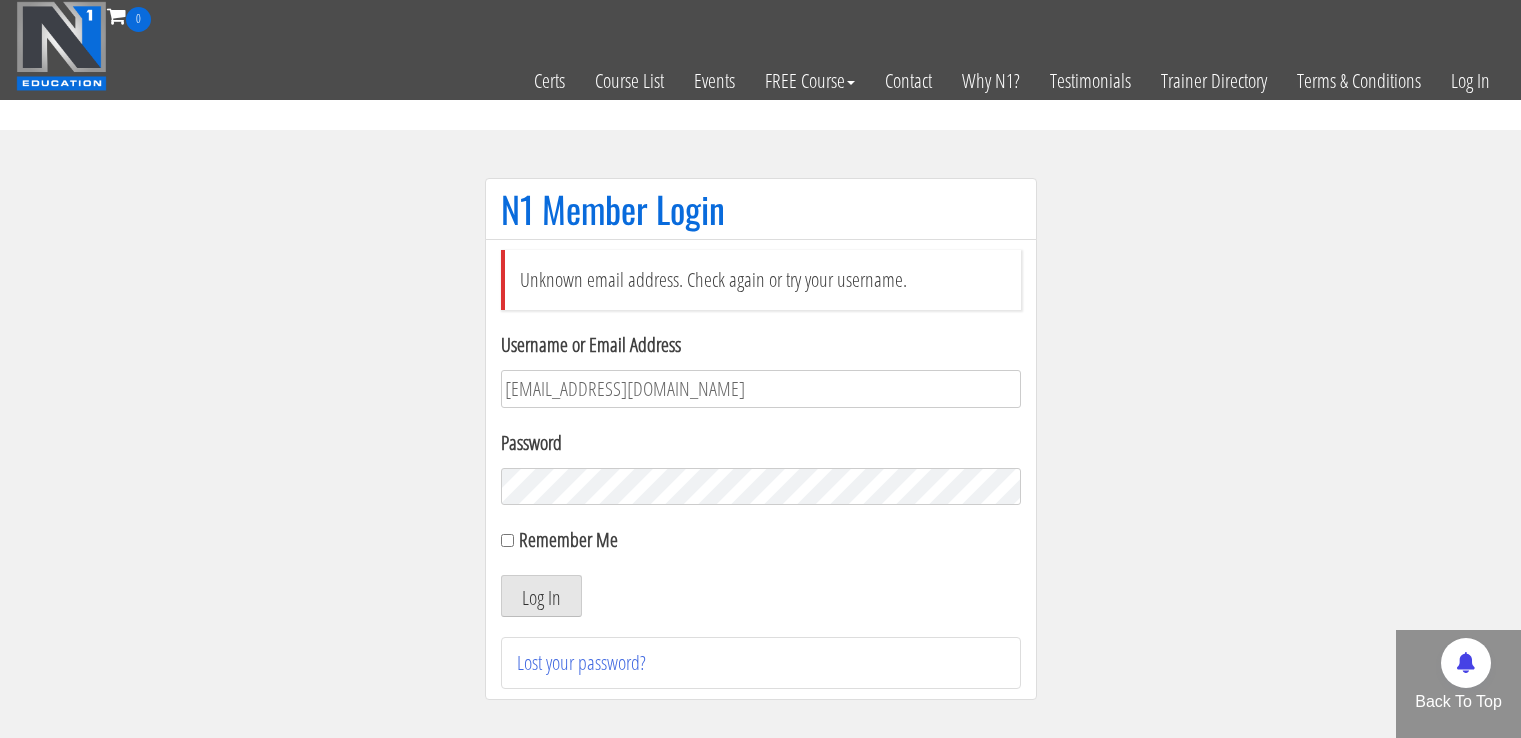 scroll, scrollTop: 0, scrollLeft: 0, axis: both 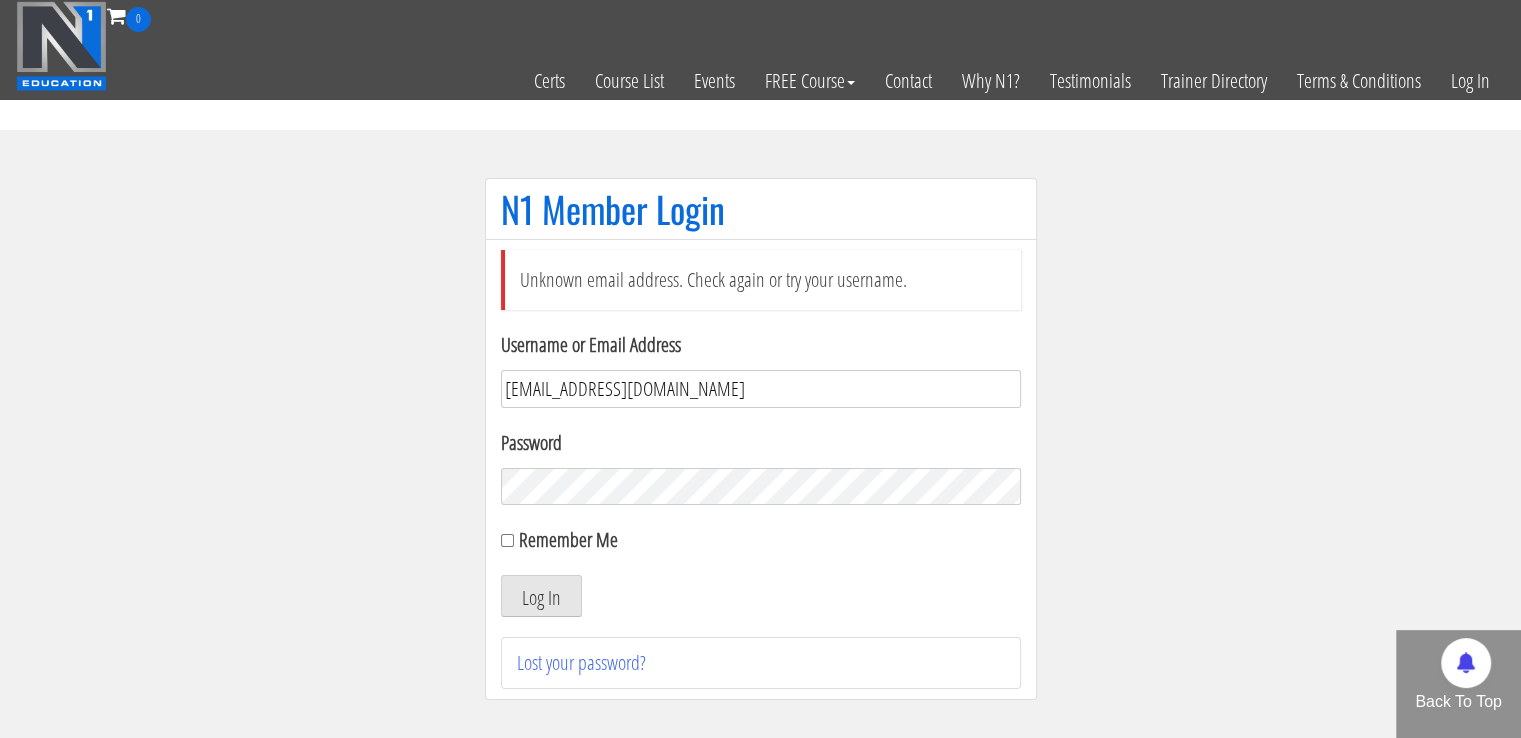 click on "masampavlovic06@gmail.com" at bounding box center (761, 389) 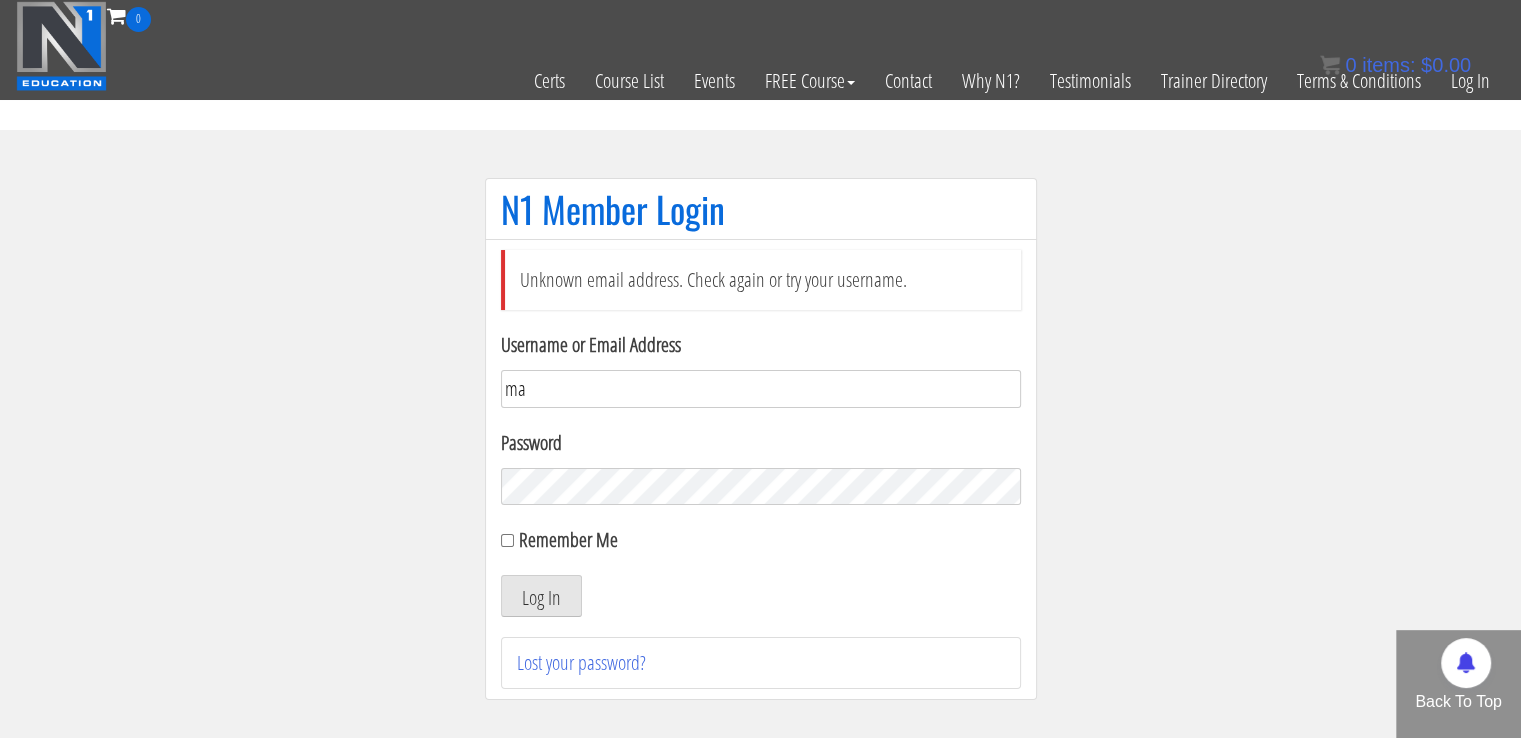 type on "m" 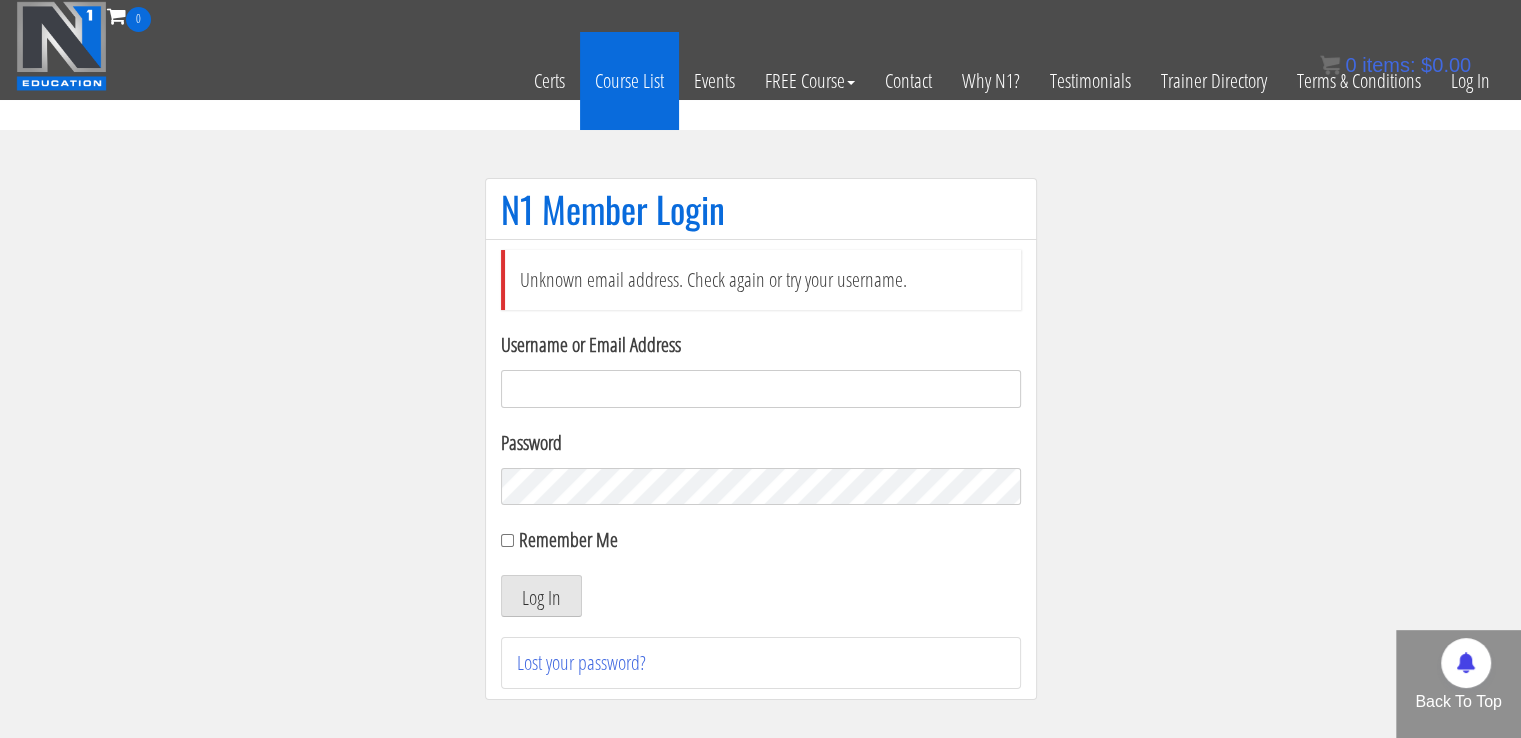 type 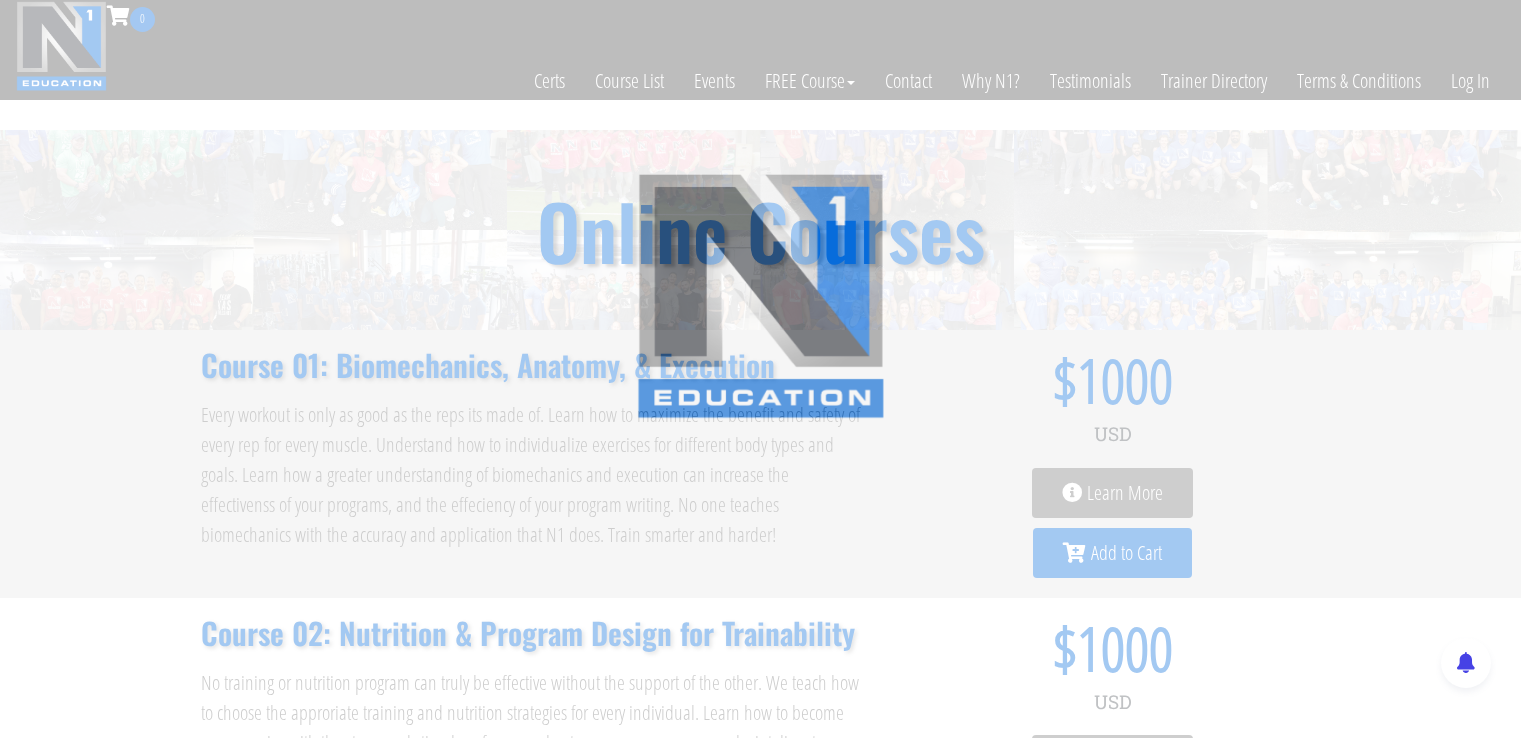 scroll, scrollTop: 0, scrollLeft: 0, axis: both 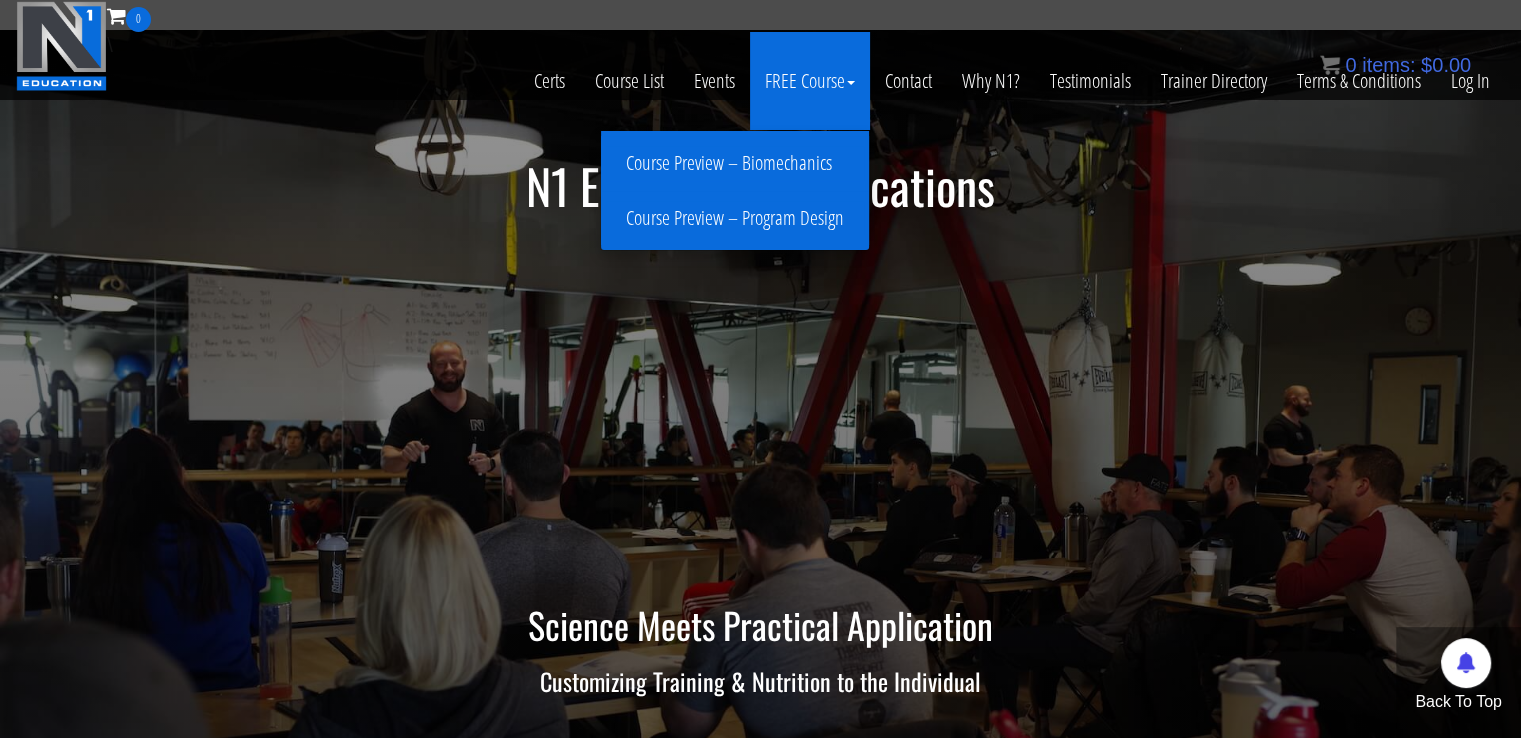 click on "Course Preview – Biomechanics" at bounding box center [735, 163] 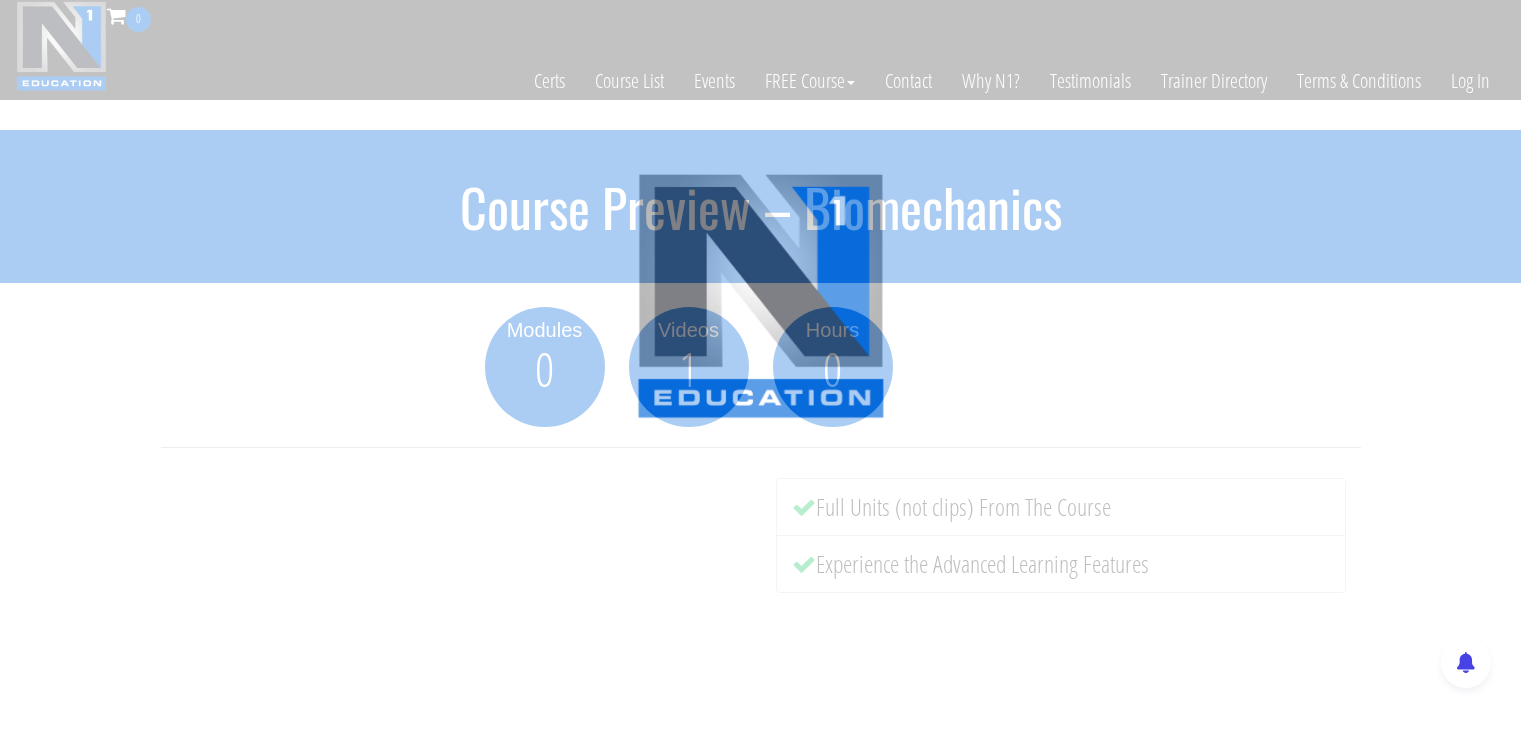 scroll, scrollTop: 0, scrollLeft: 0, axis: both 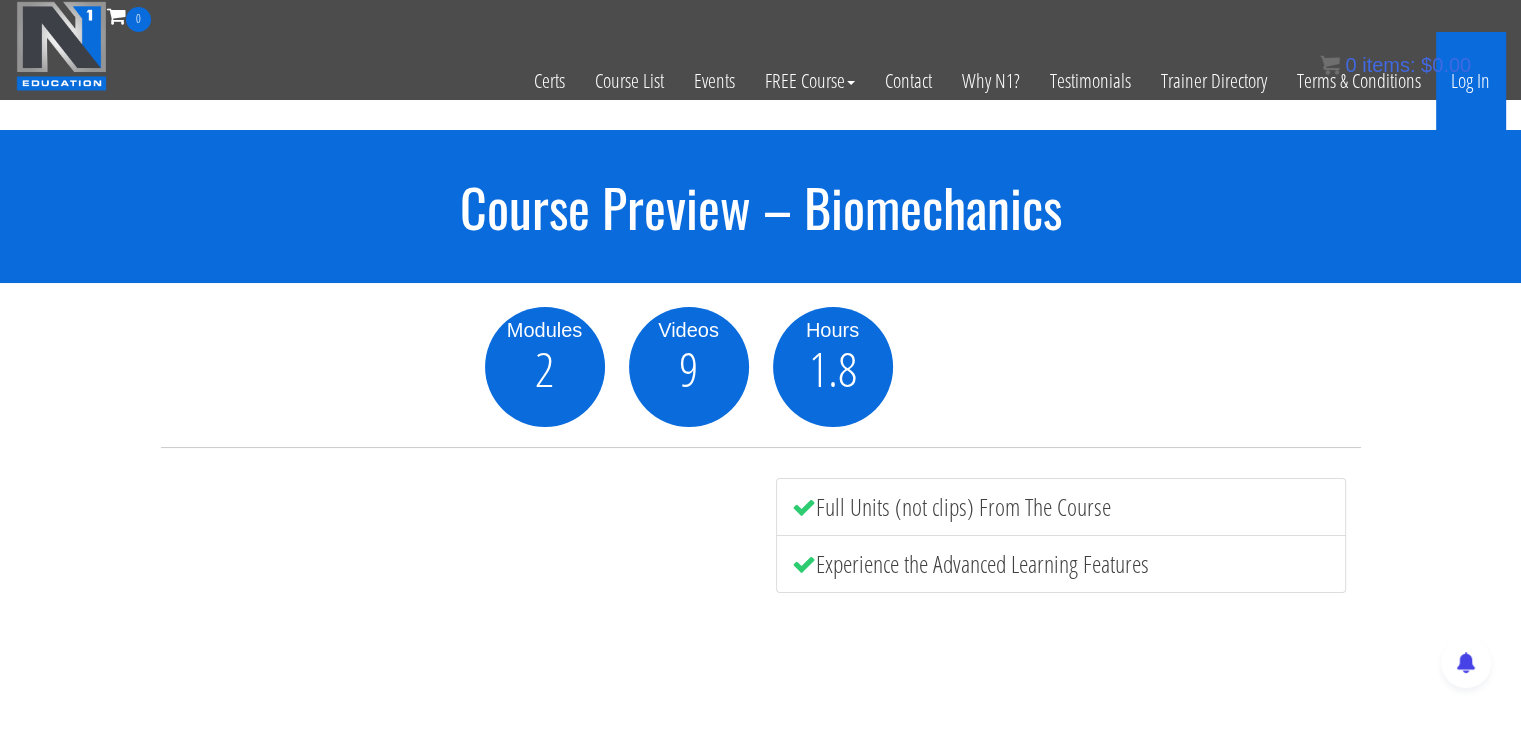 click on "Log In" at bounding box center [1470, 81] 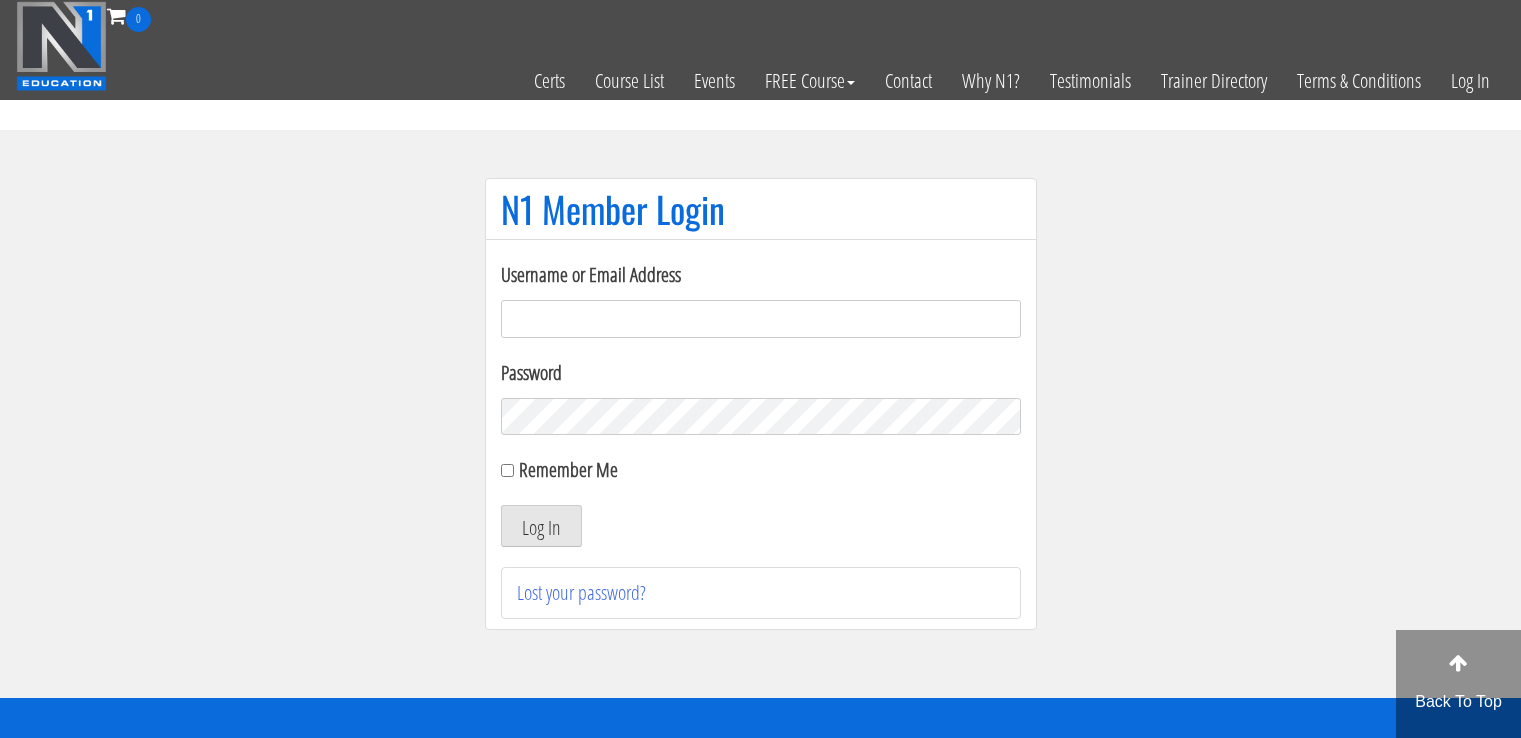 scroll, scrollTop: 0, scrollLeft: 0, axis: both 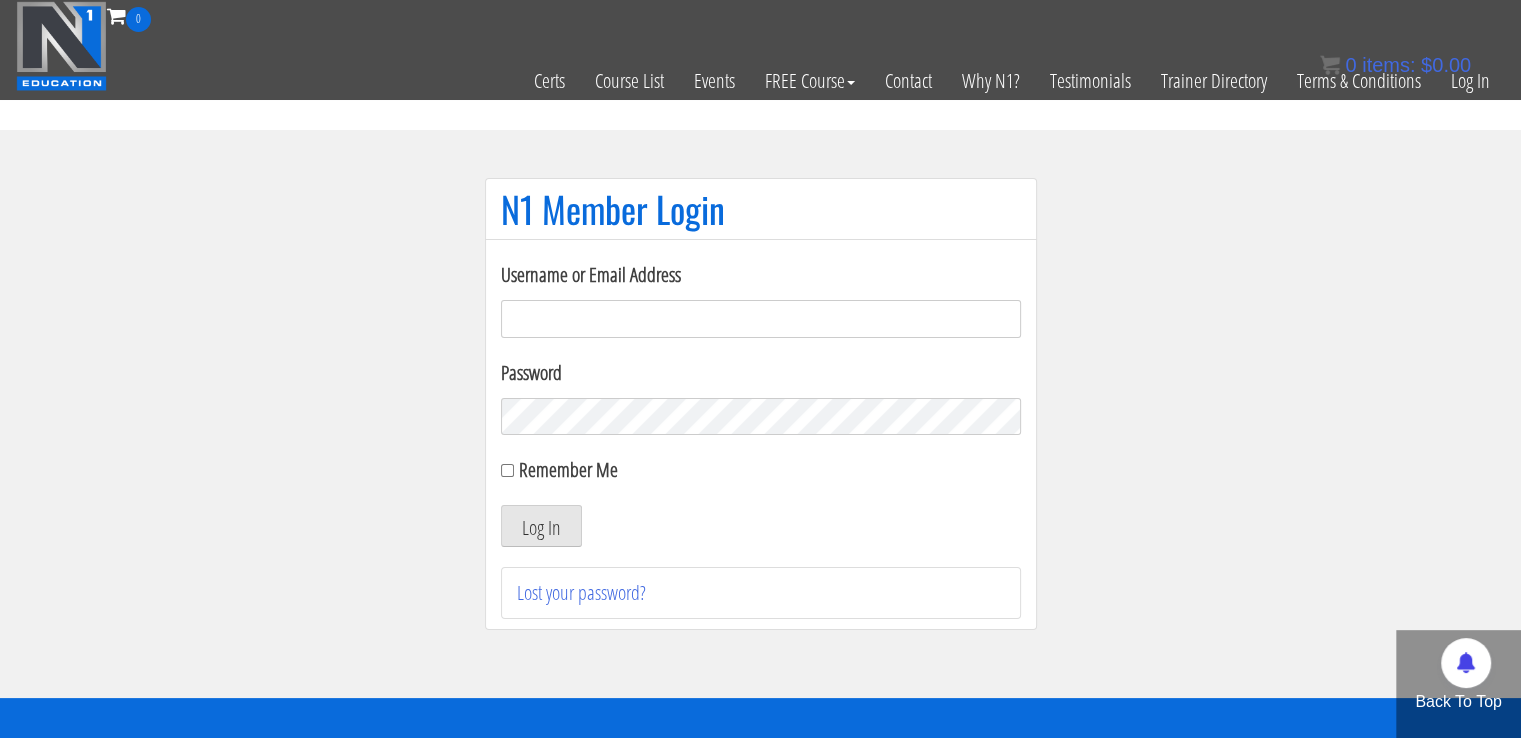 click on "Username or Email Address" at bounding box center (761, 319) 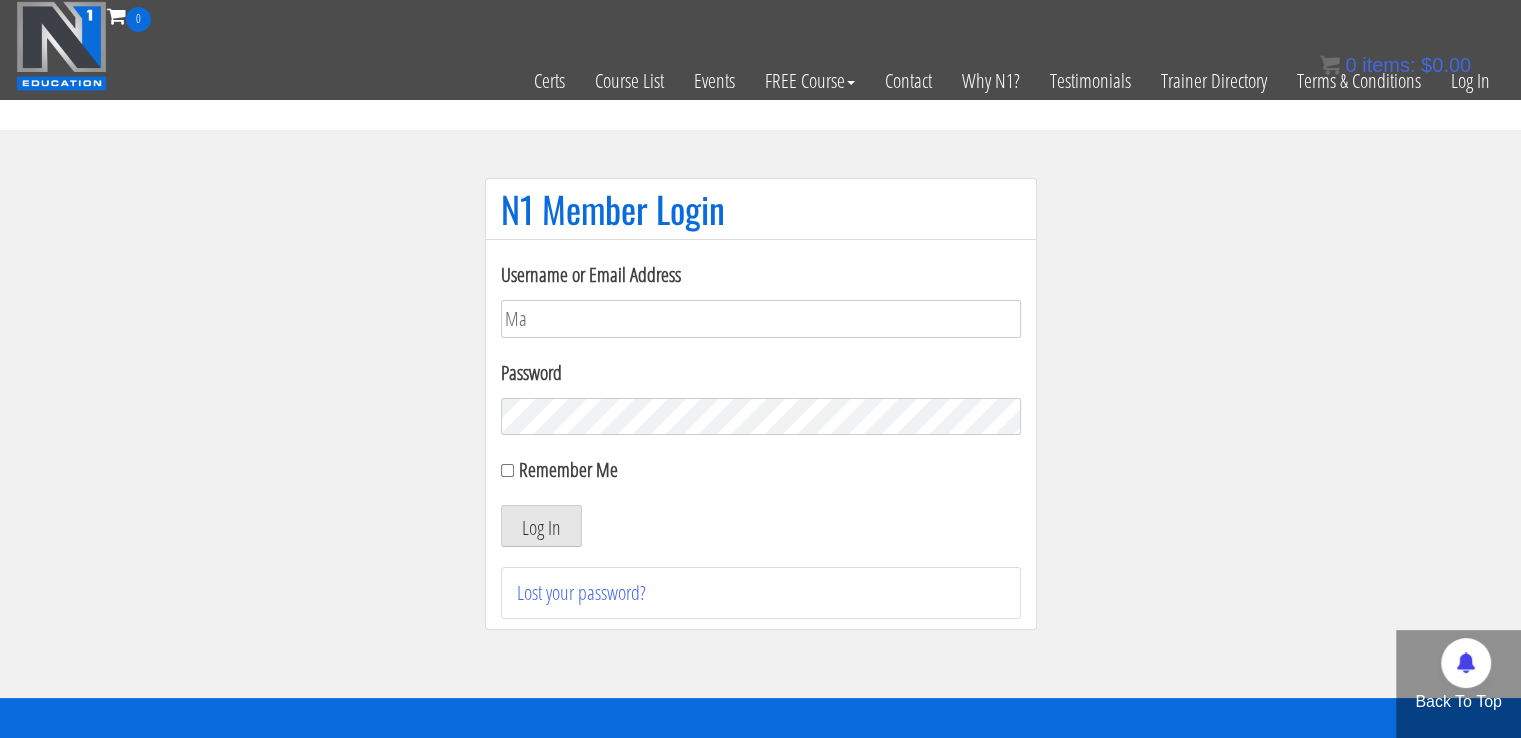 type on "masampavlovic06@gmail.com" 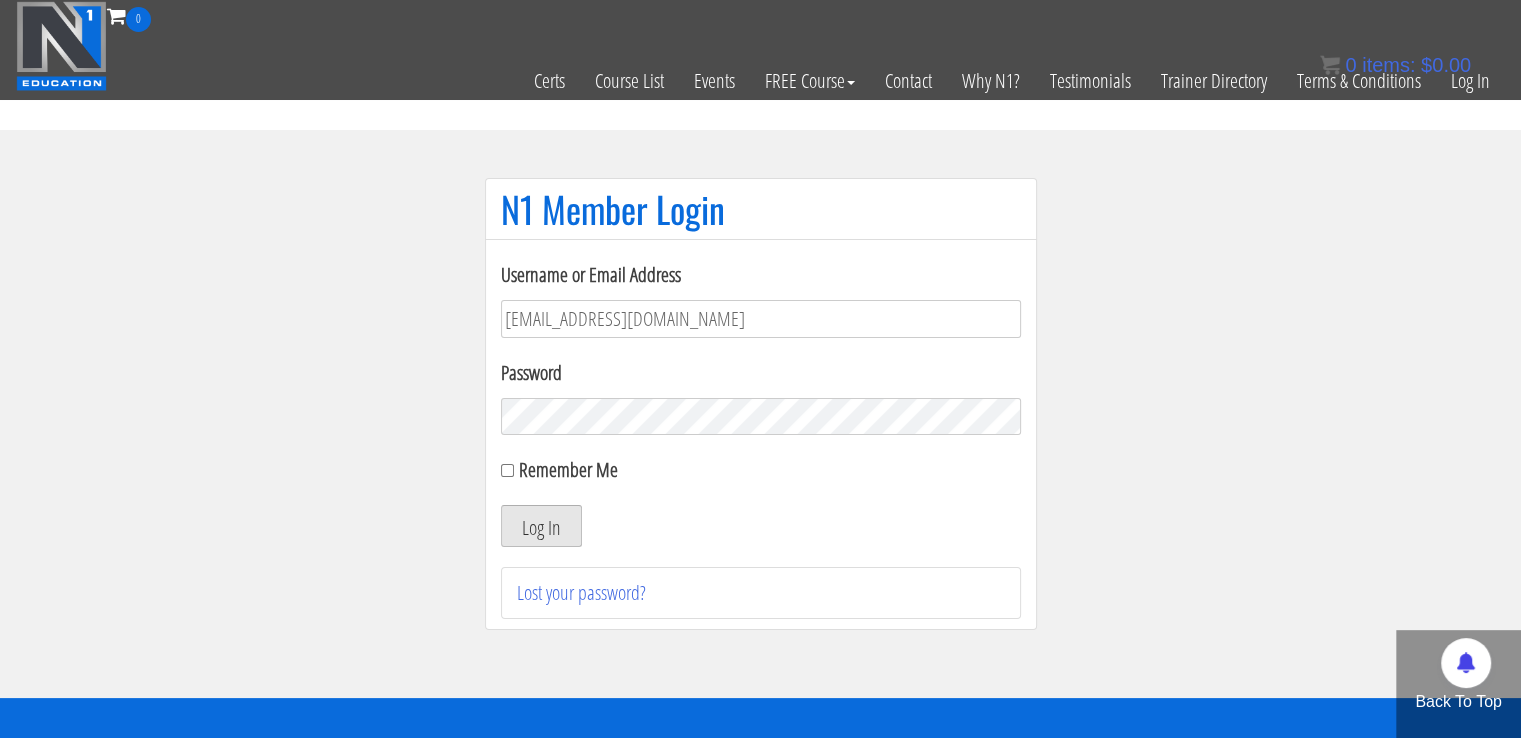 click on "Log In" at bounding box center (541, 526) 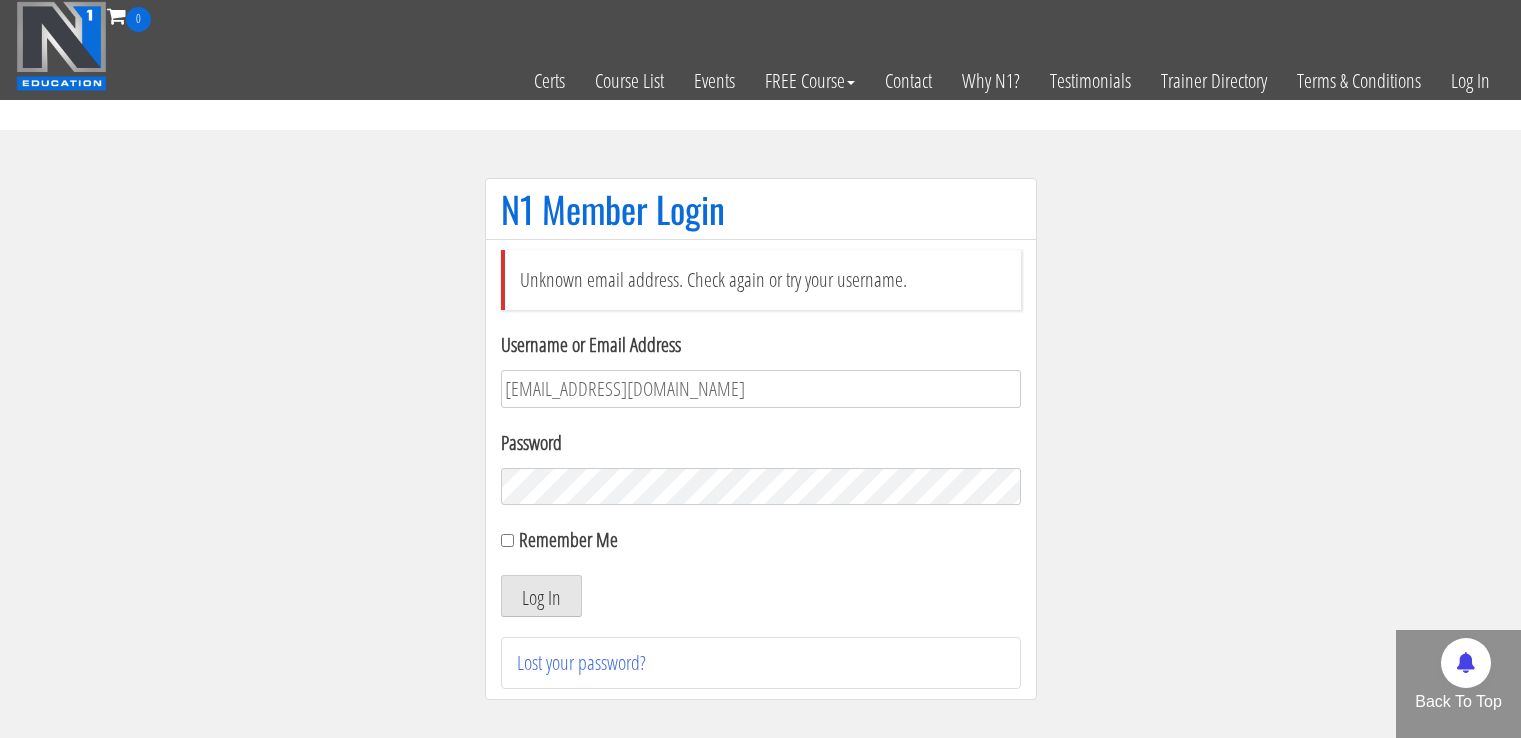 scroll, scrollTop: 0, scrollLeft: 0, axis: both 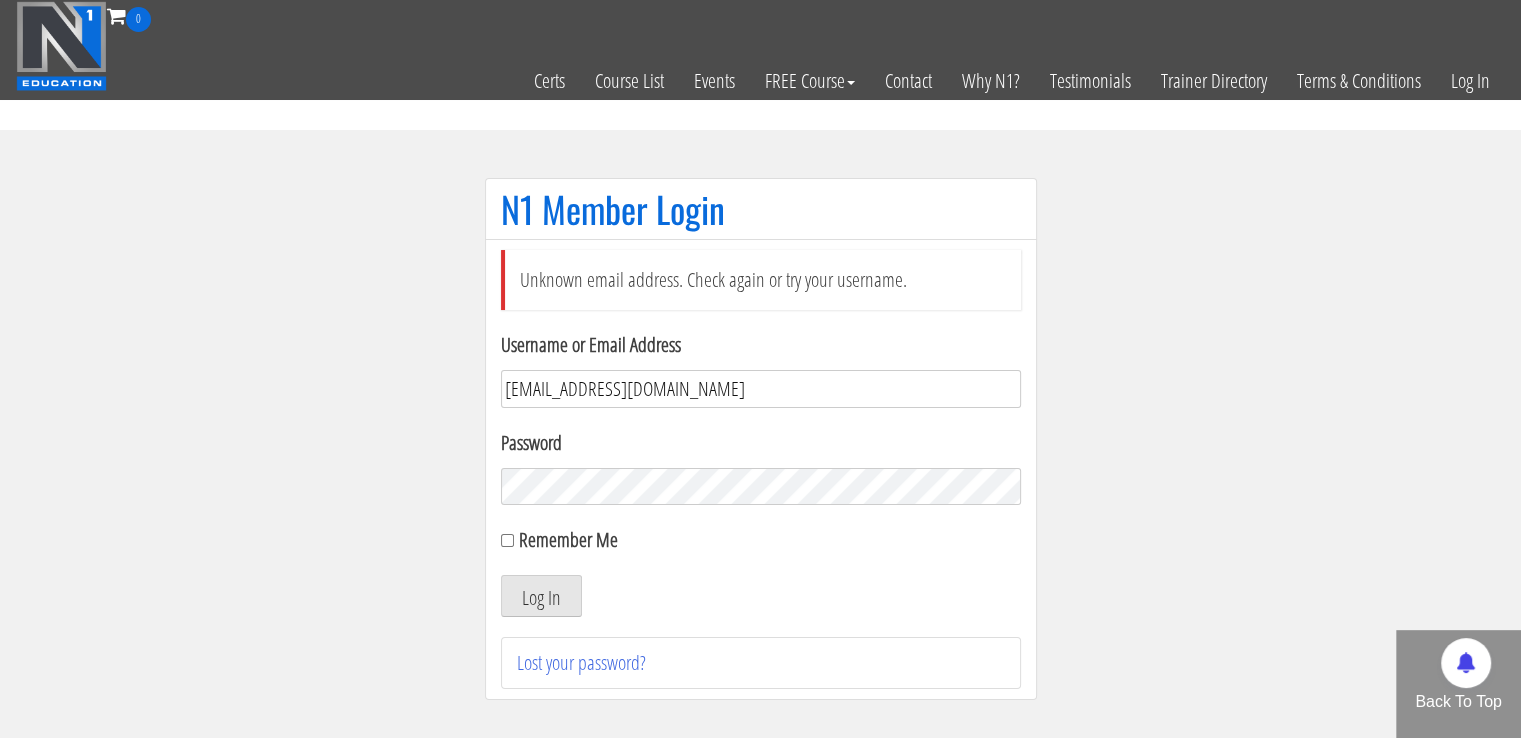 click on "masampavlovic06@gmail.com" at bounding box center (761, 389) 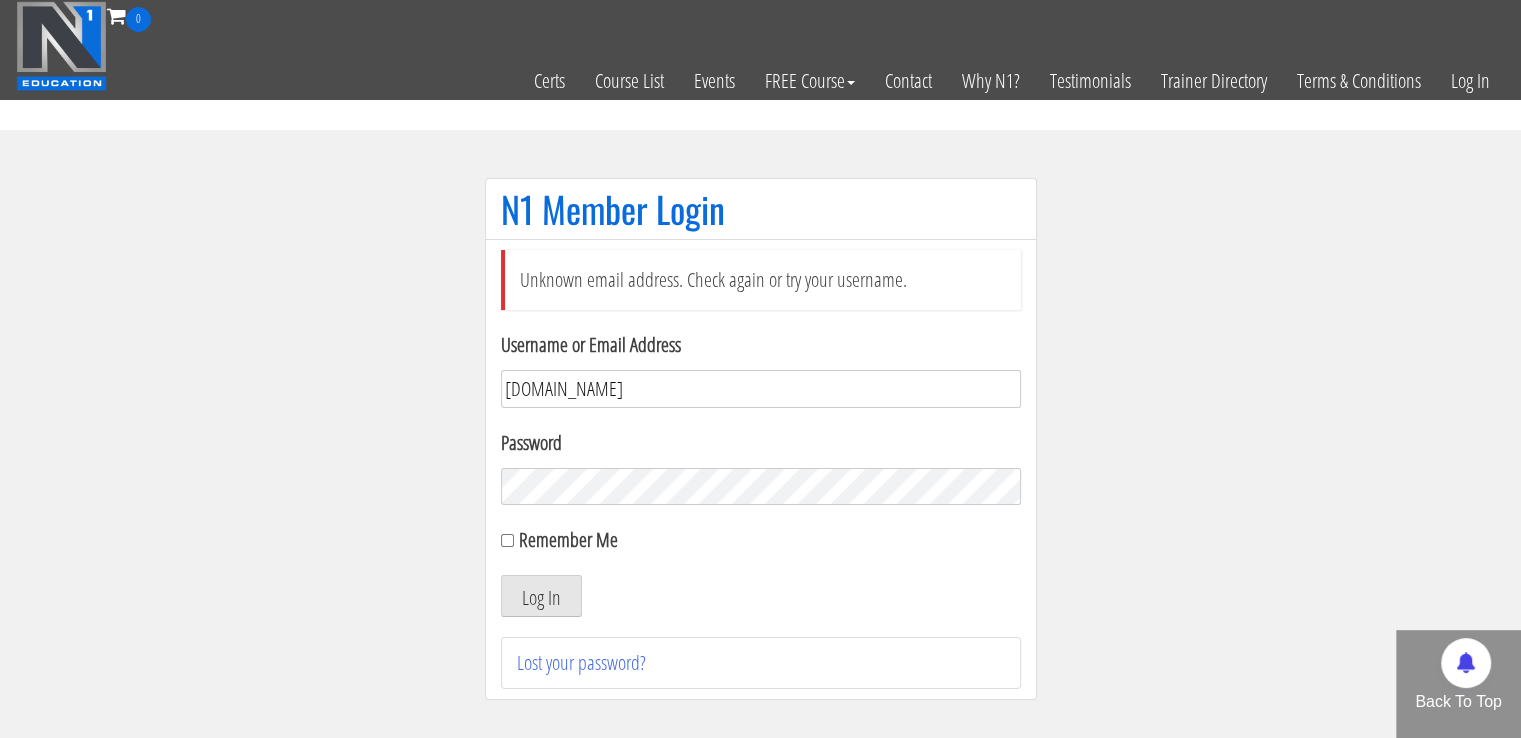 click on "l.com" at bounding box center [761, 389] 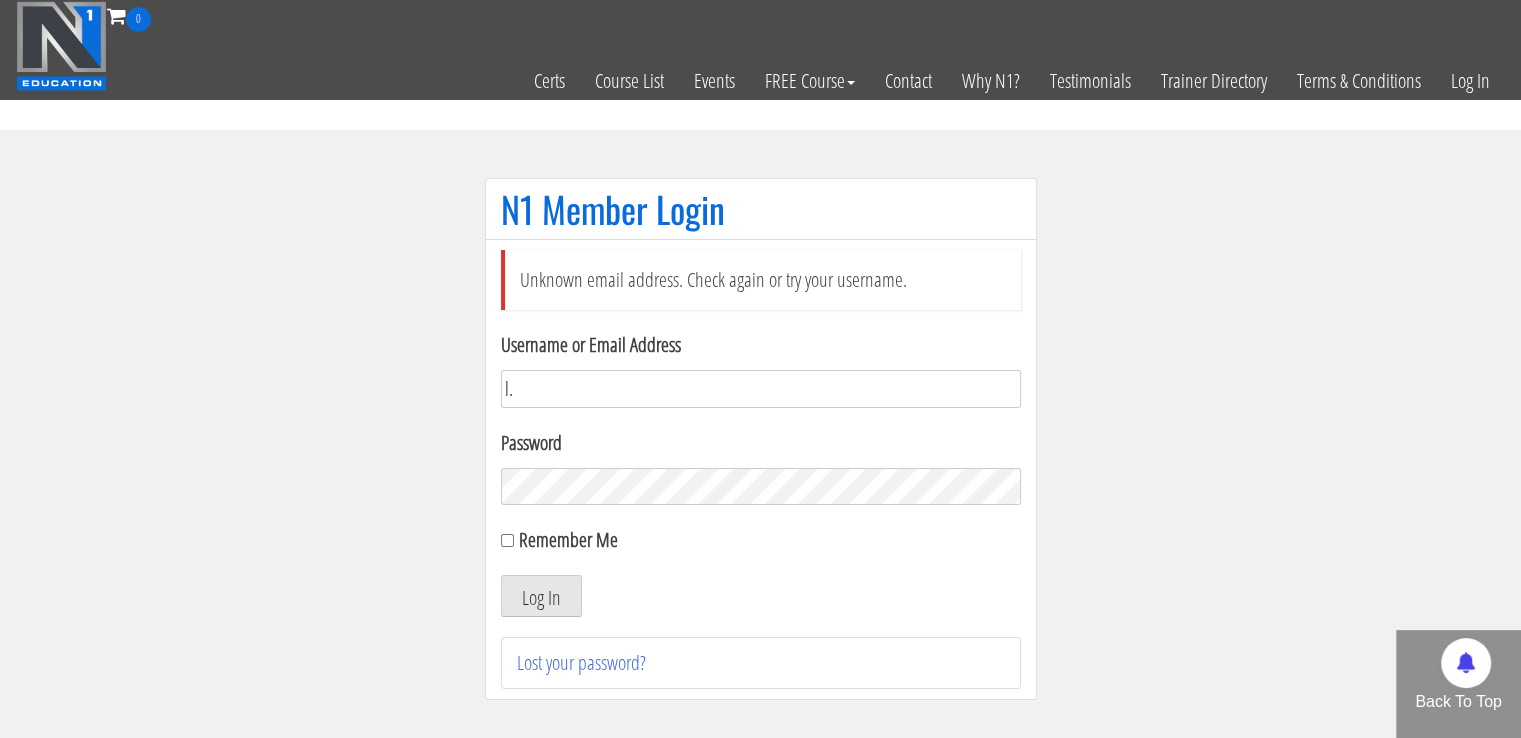 type on "l" 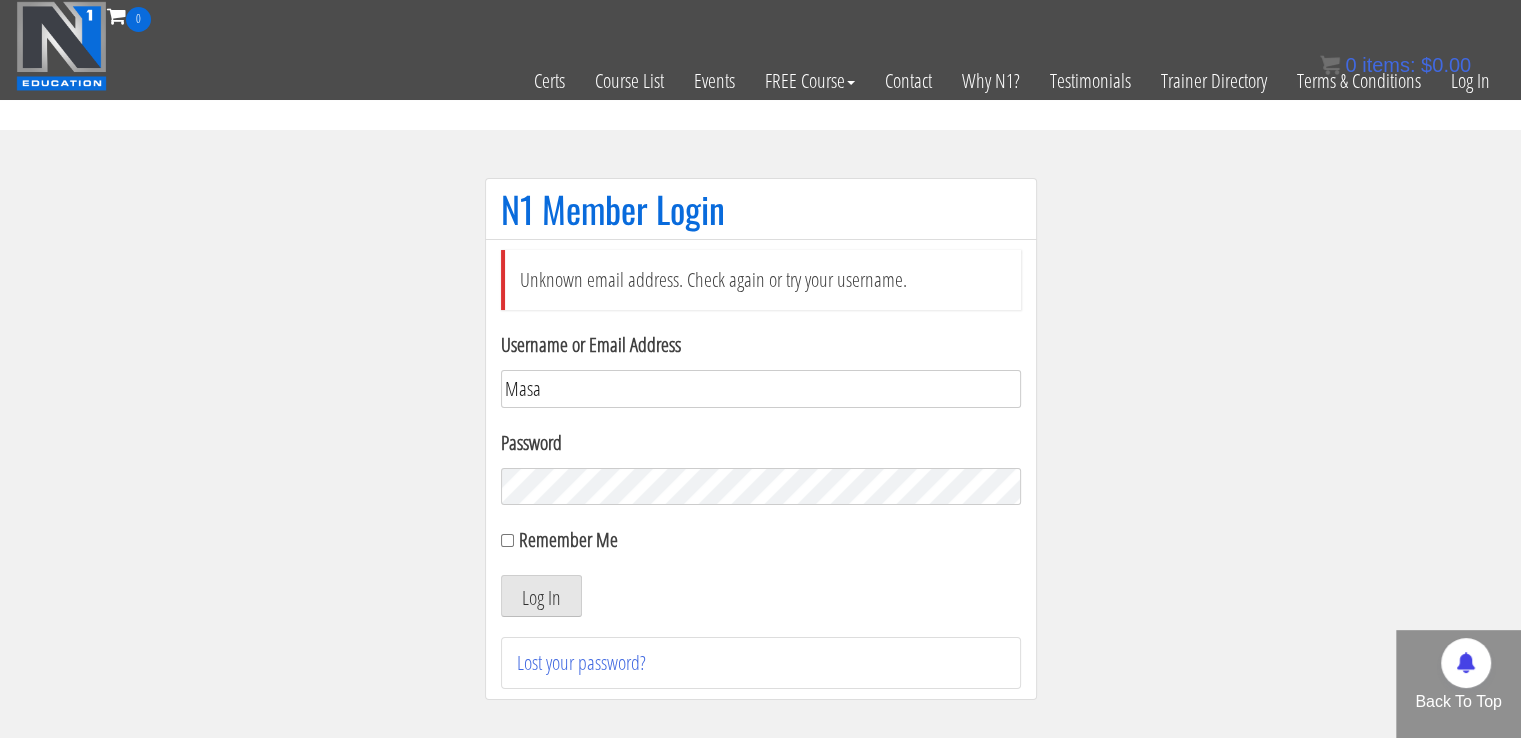 type on "Masa" 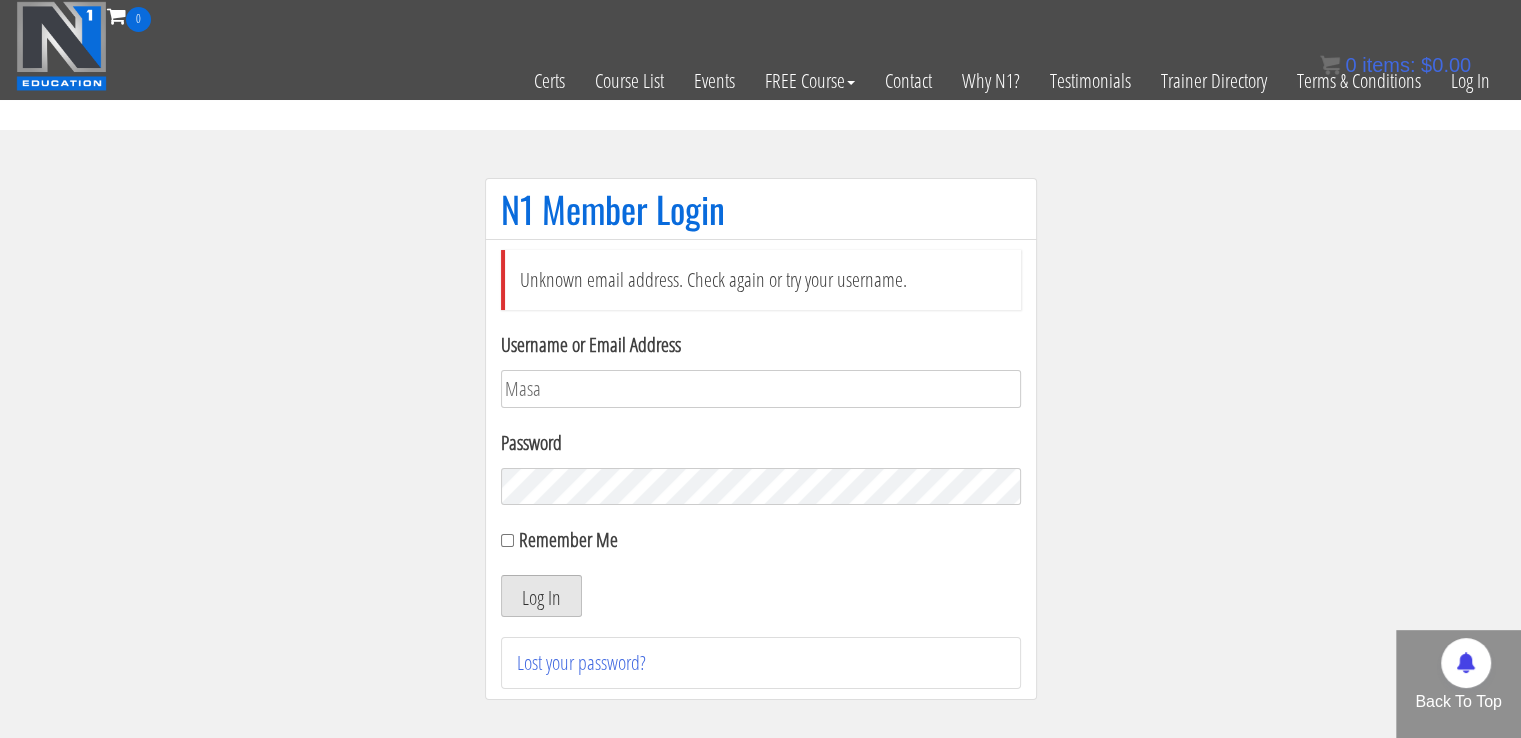 click on "Log In" at bounding box center (541, 596) 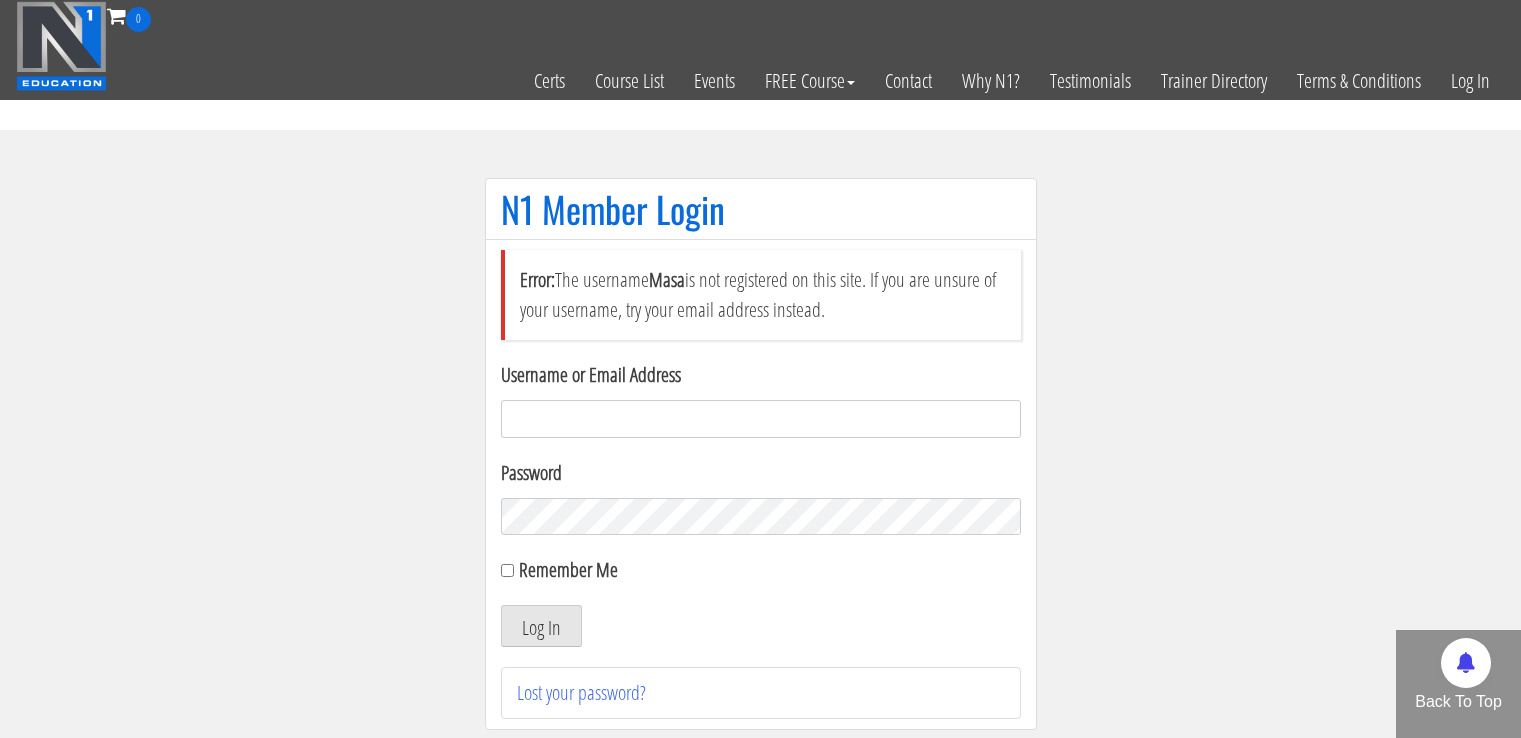 scroll, scrollTop: 0, scrollLeft: 0, axis: both 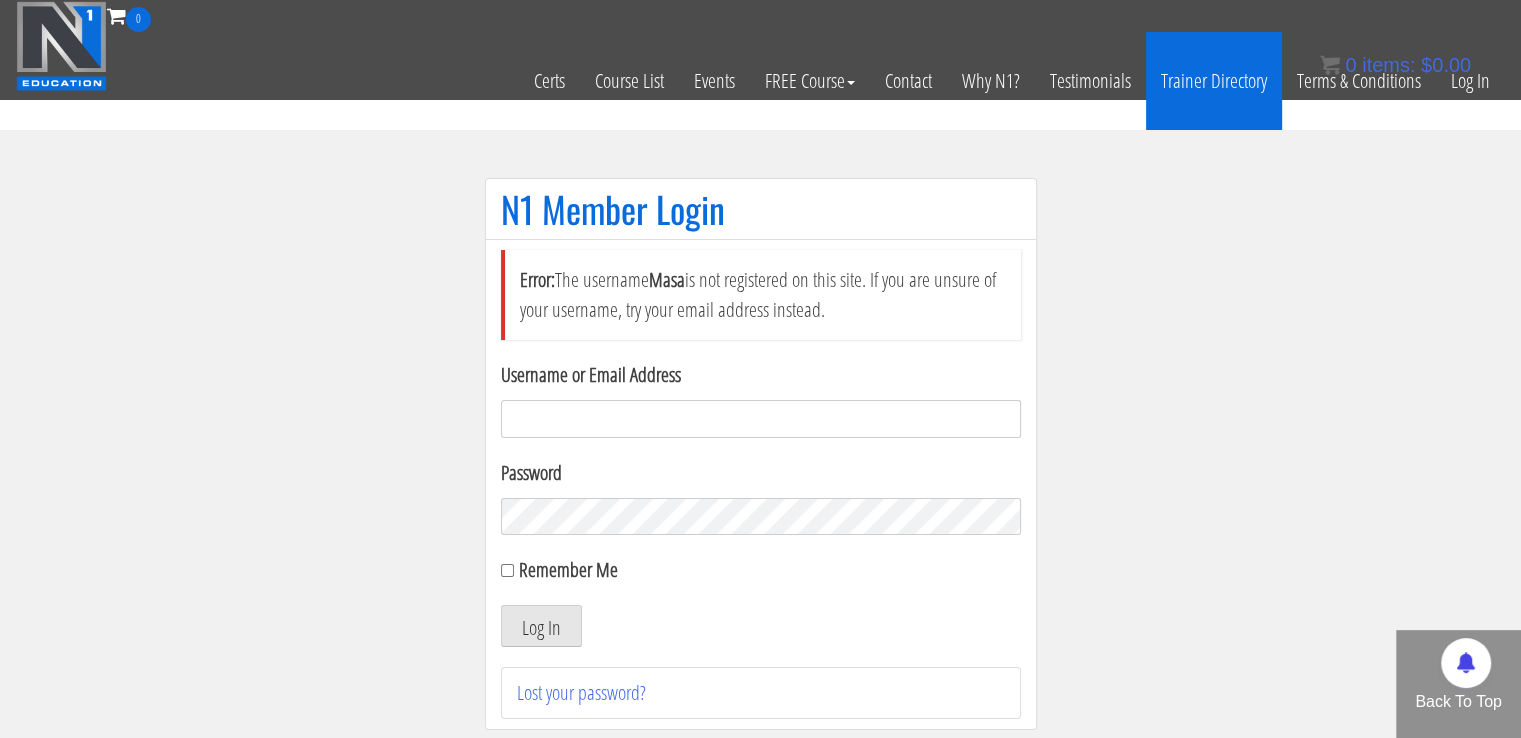 click on "Trainer Directory" at bounding box center [1214, 81] 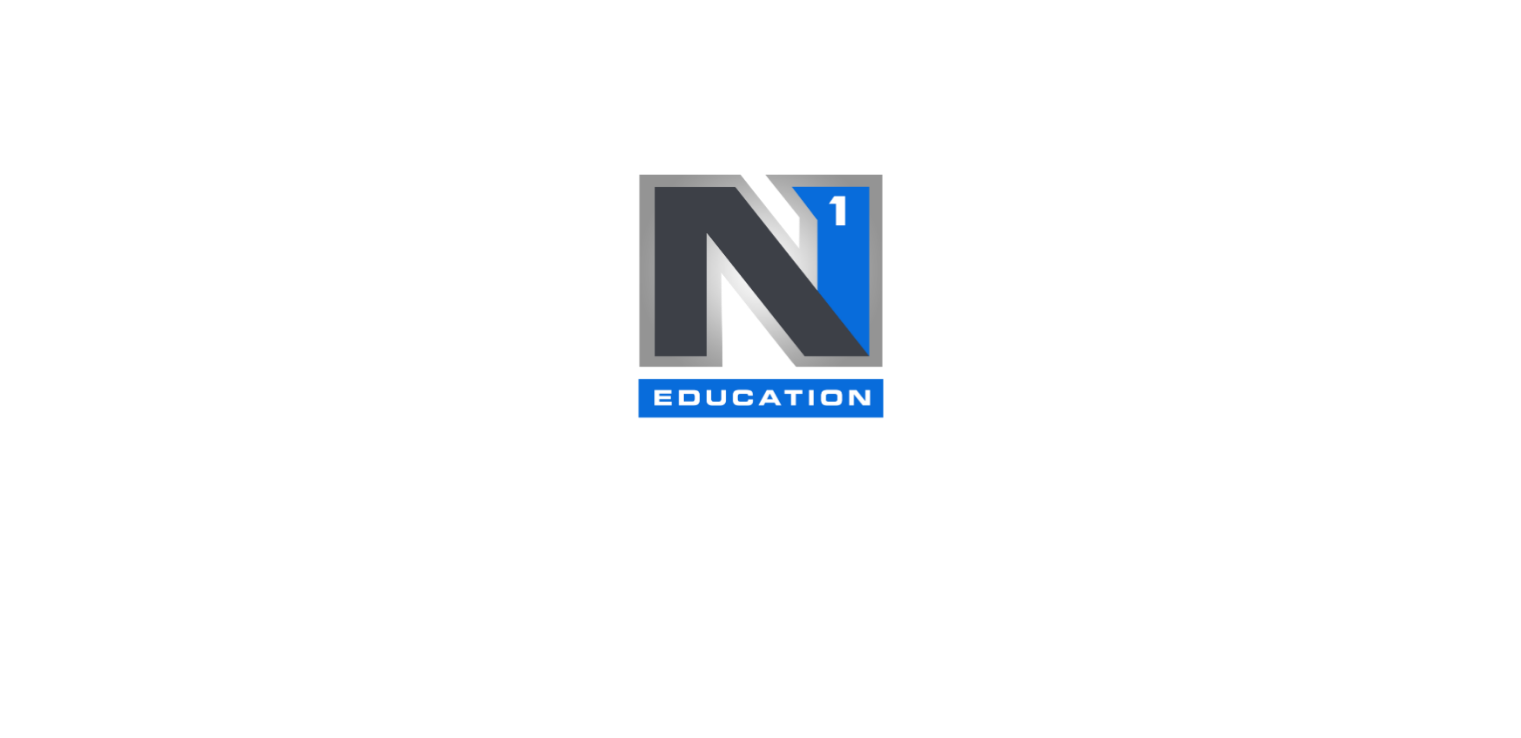 select 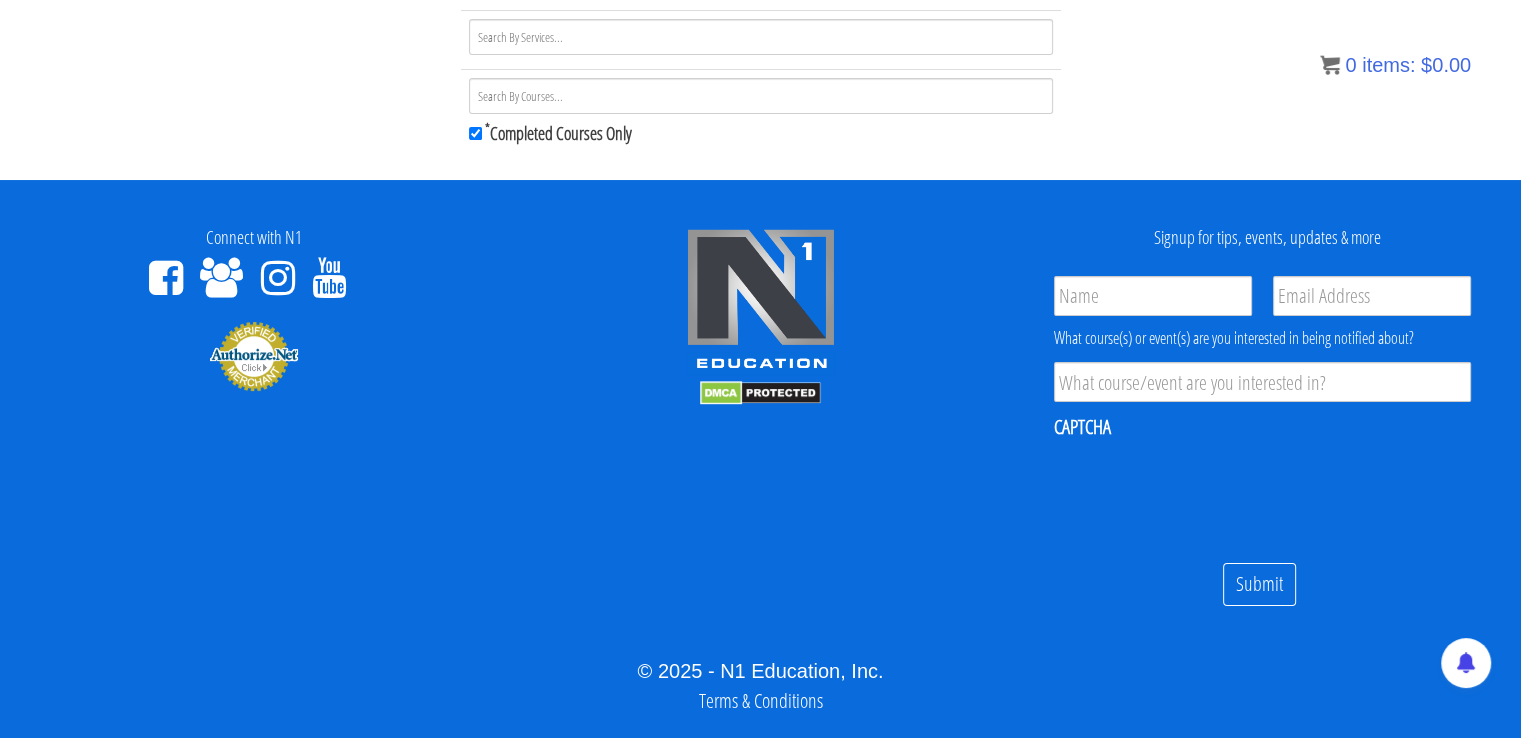 scroll, scrollTop: 0, scrollLeft: 0, axis: both 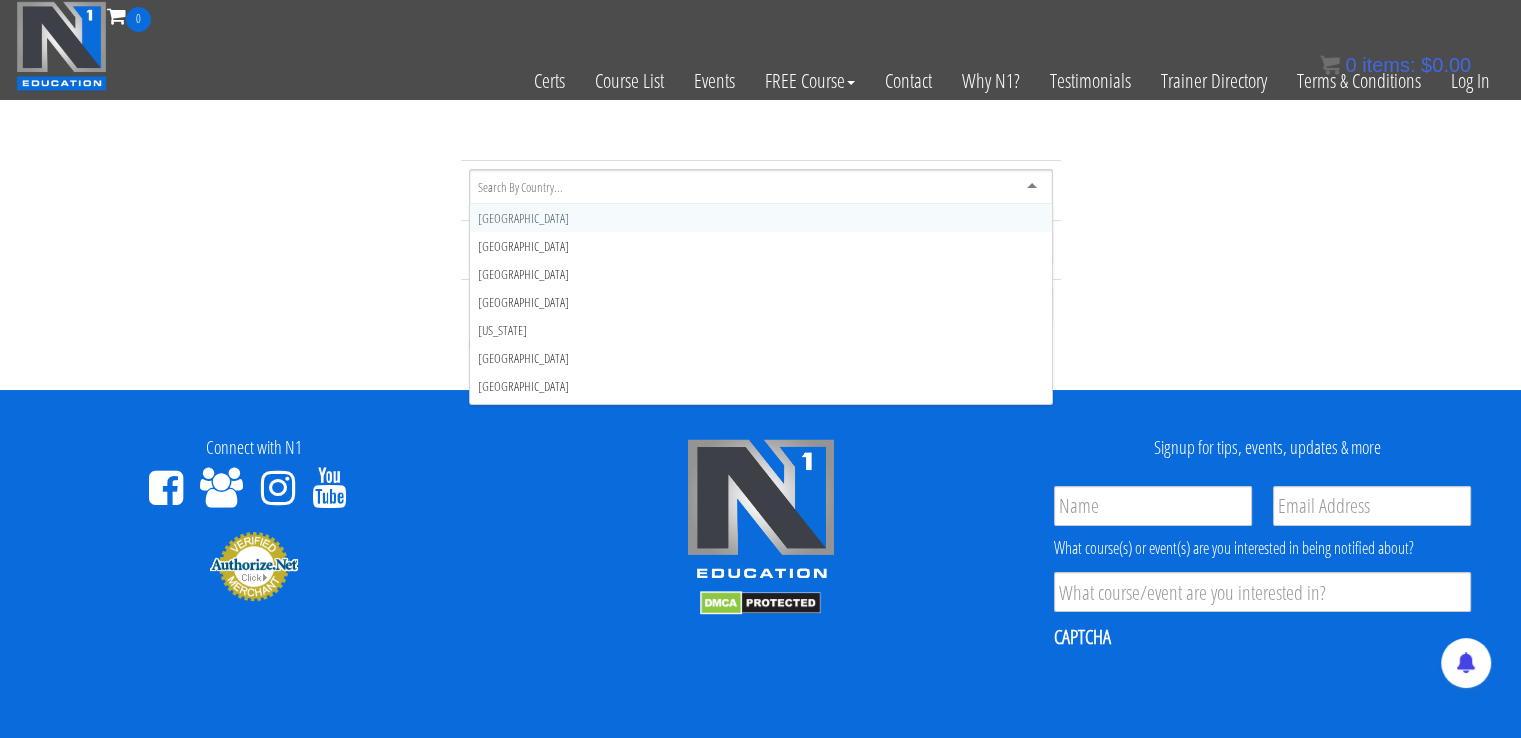 click at bounding box center (761, 187) 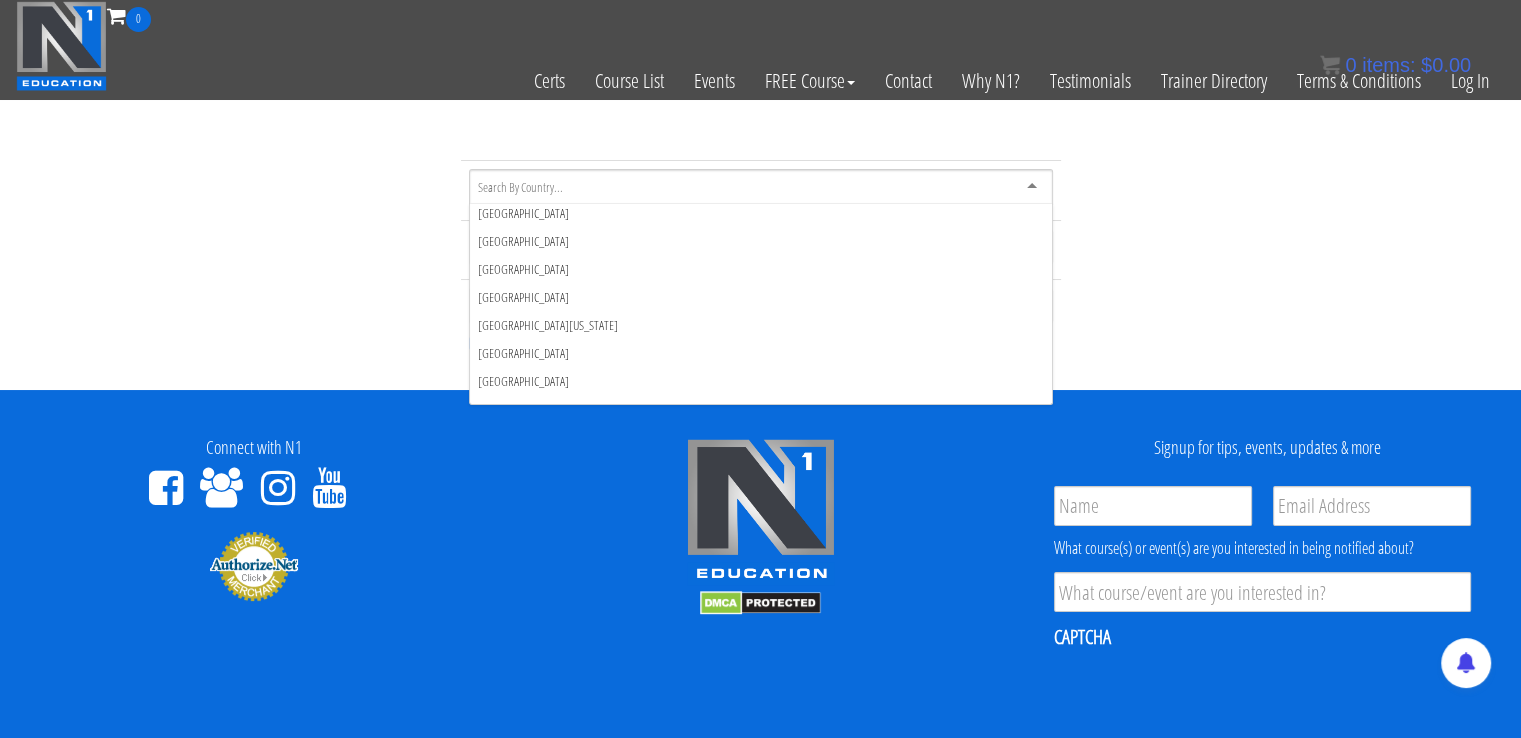 scroll, scrollTop: 5430, scrollLeft: 0, axis: vertical 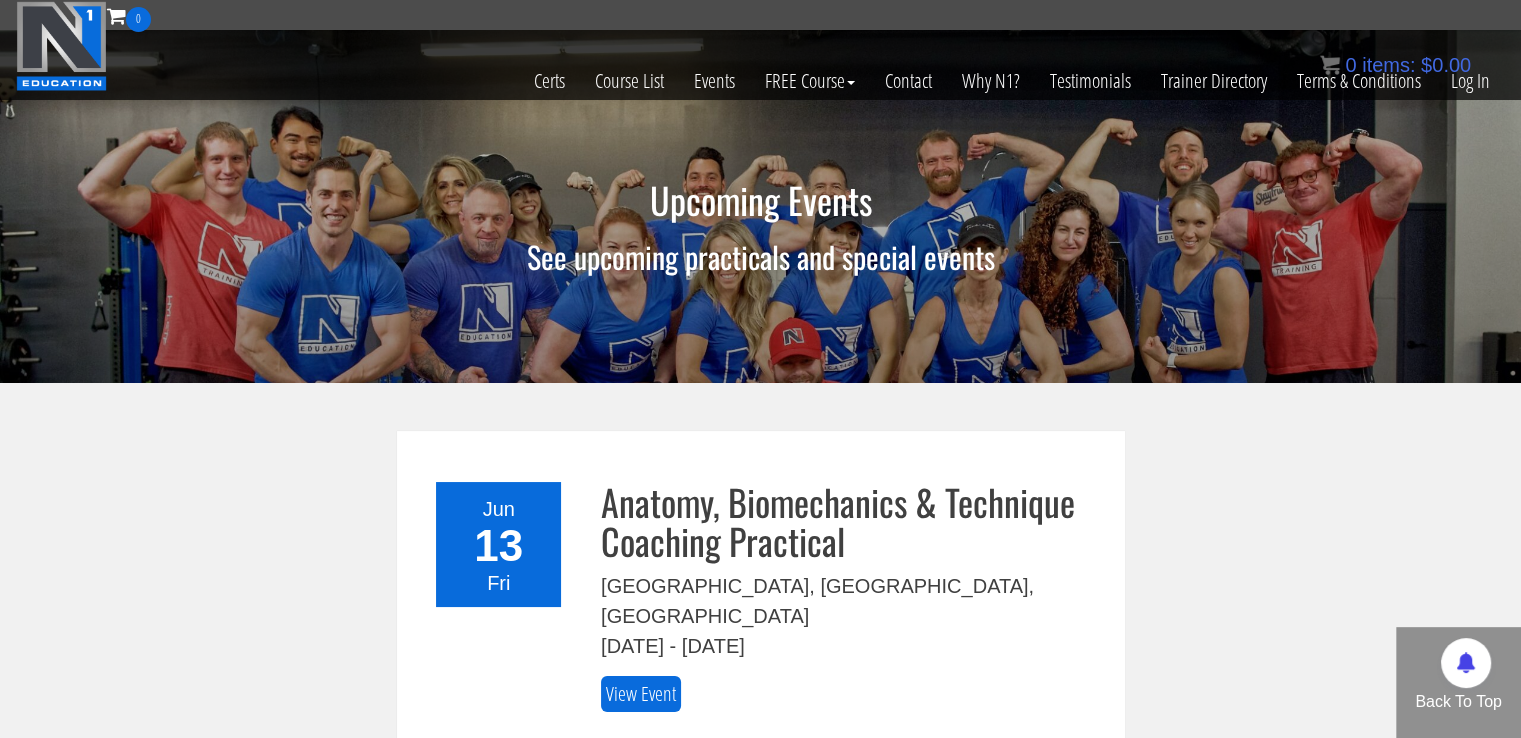 click at bounding box center (116, 16) 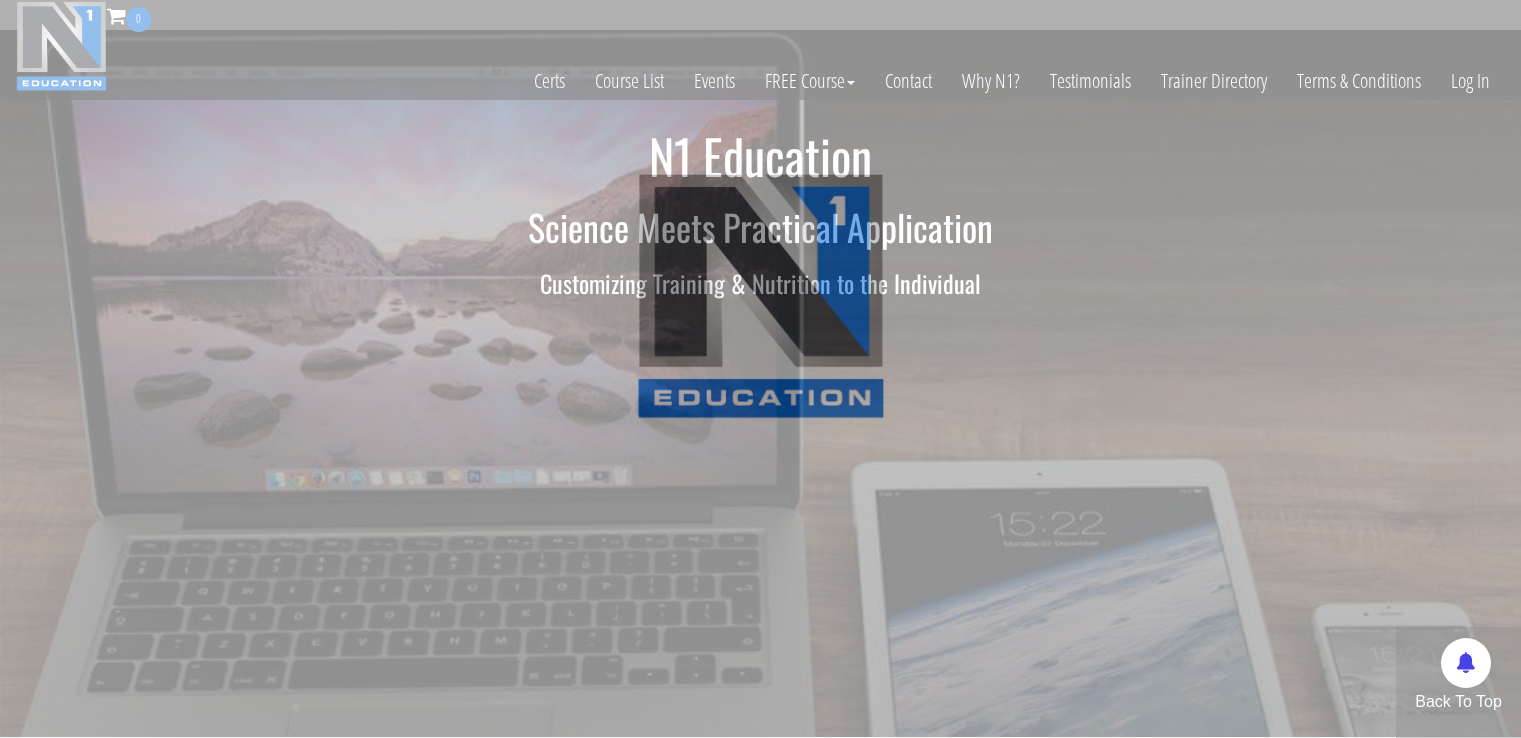 scroll, scrollTop: 0, scrollLeft: 0, axis: both 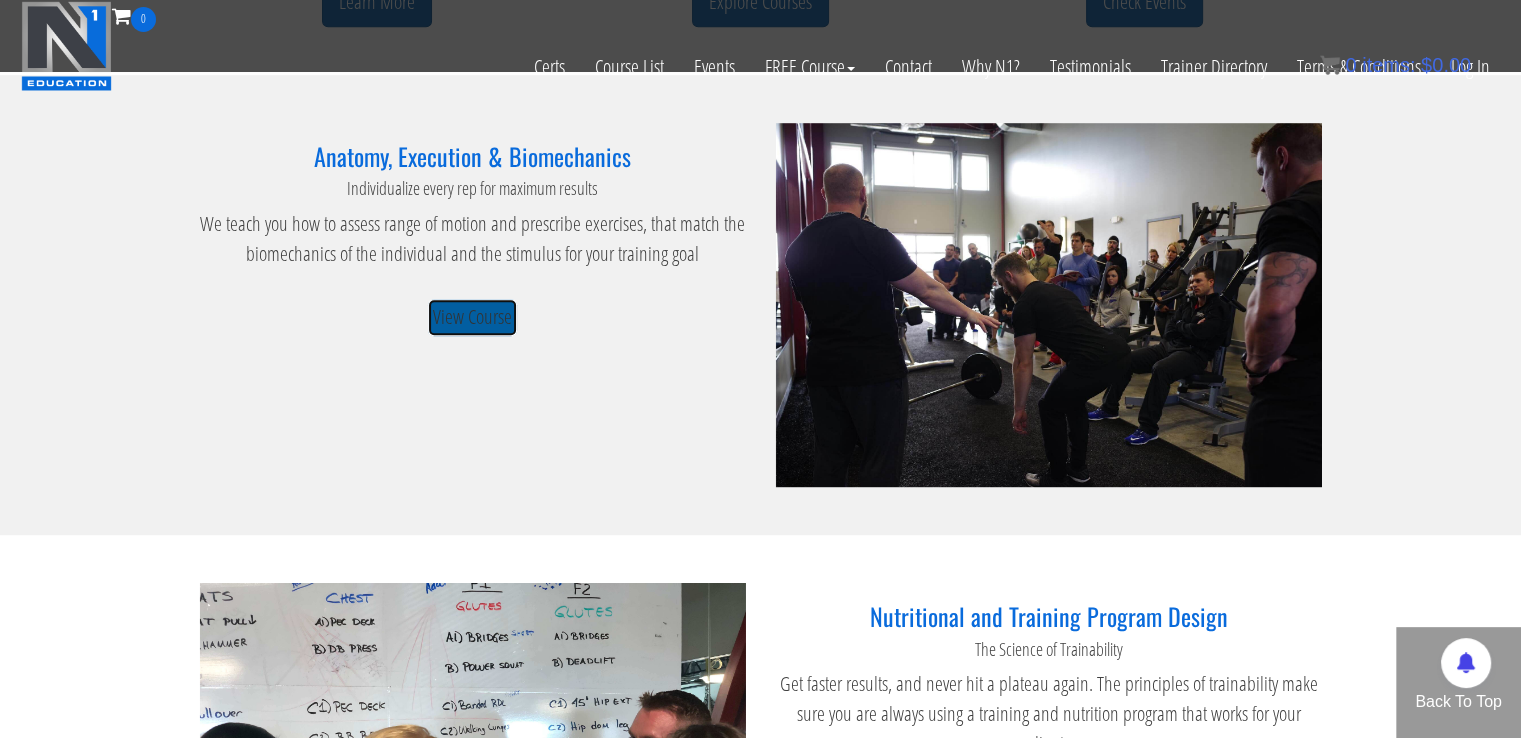 click on "View Course" at bounding box center [472, 317] 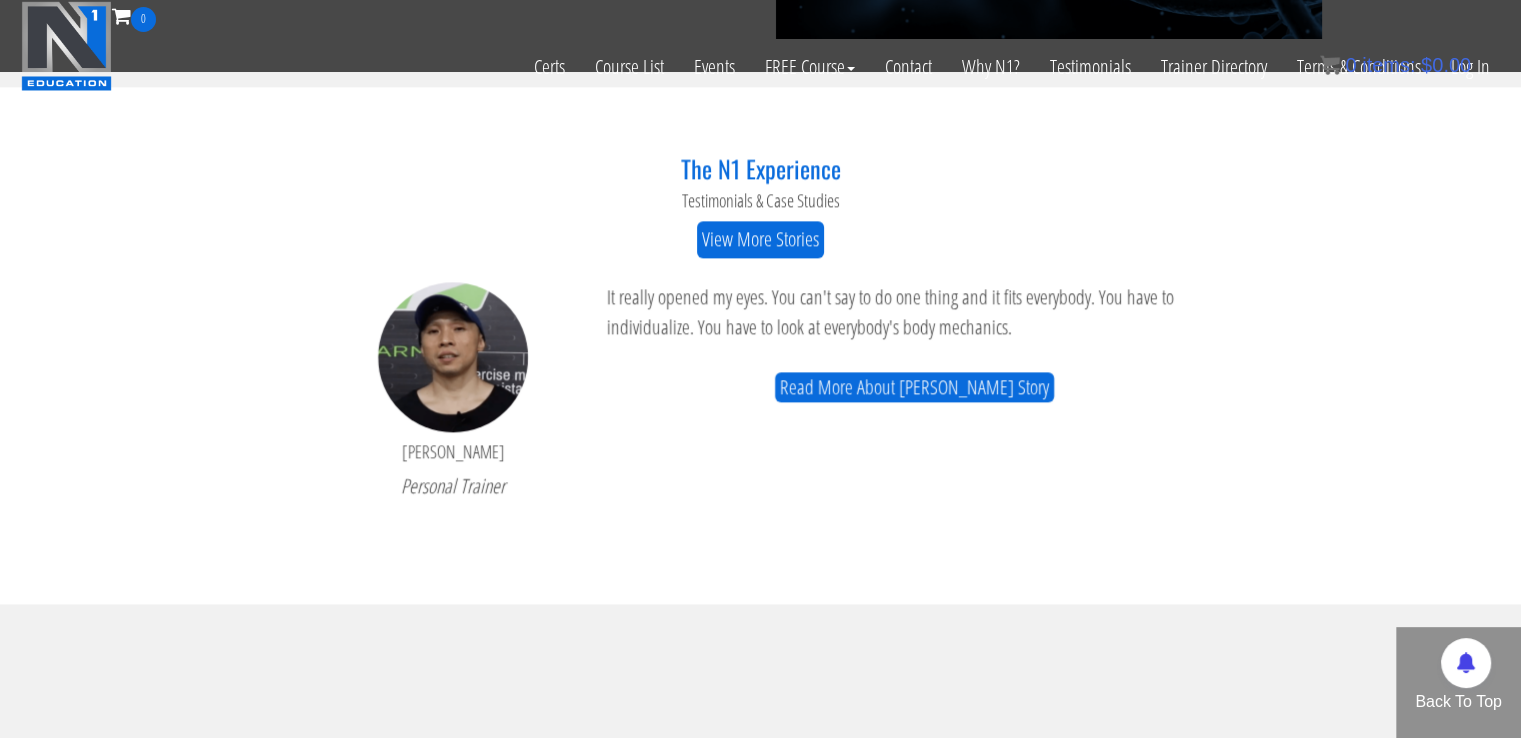 scroll, scrollTop: 2720, scrollLeft: 0, axis: vertical 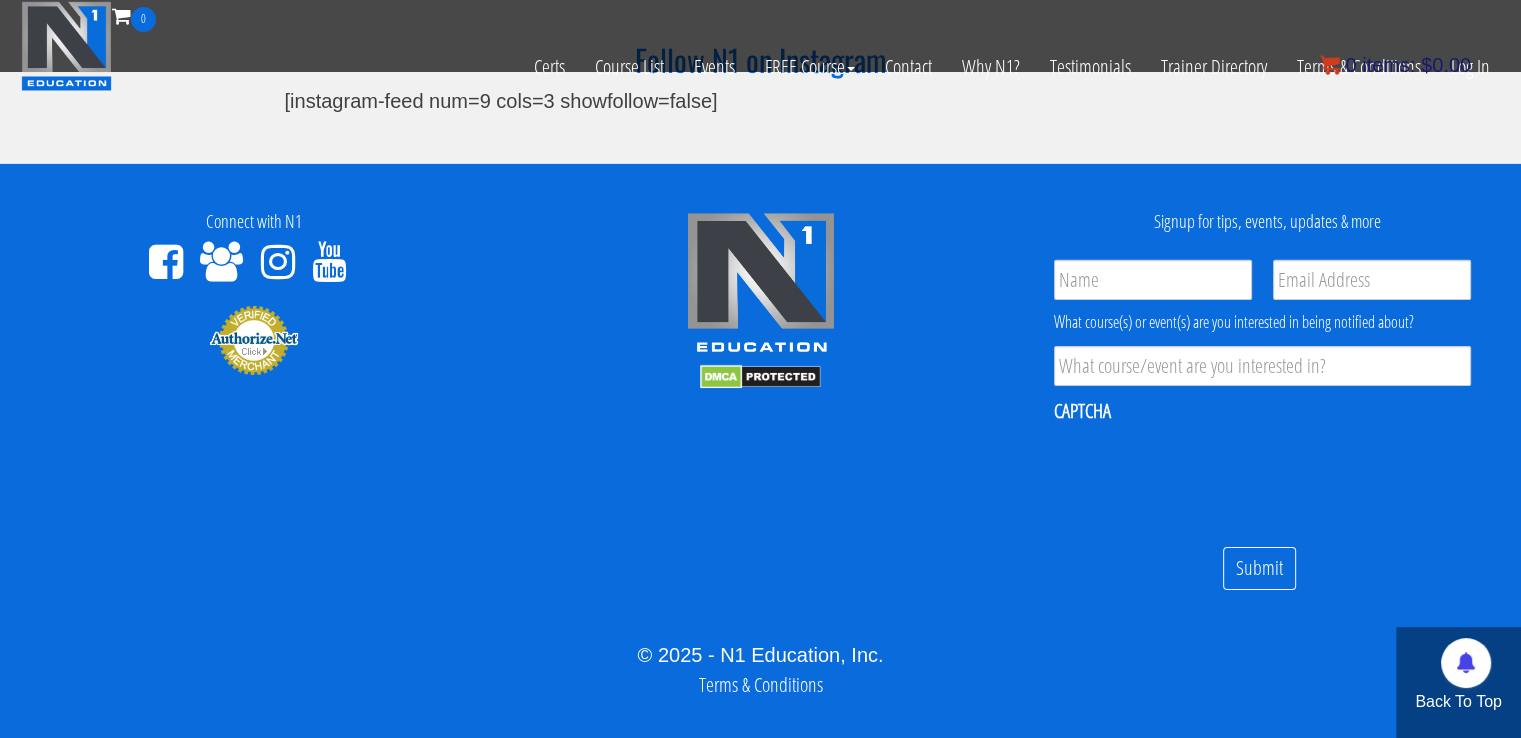 click on "$ 0.00" at bounding box center (1446, 65) 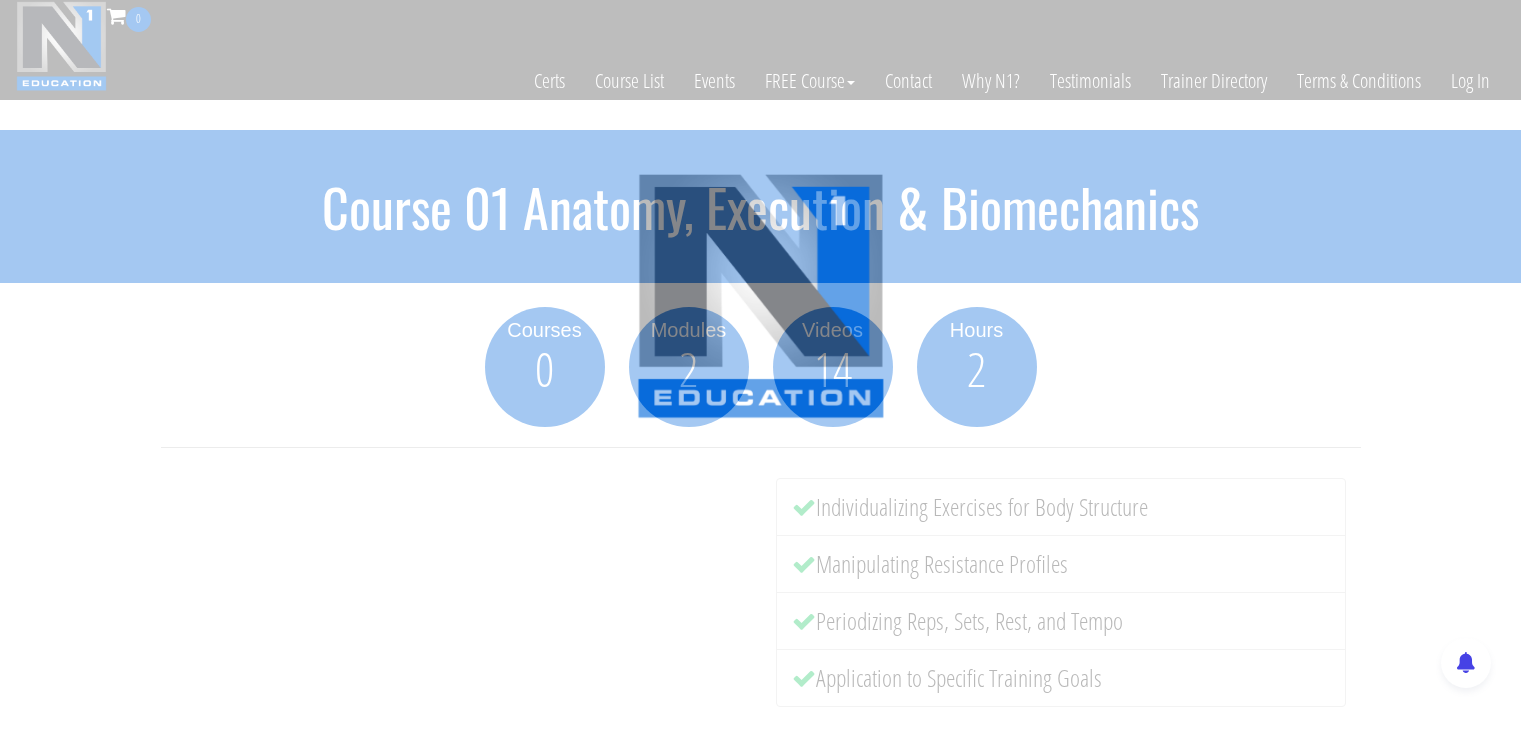 scroll, scrollTop: 0, scrollLeft: 0, axis: both 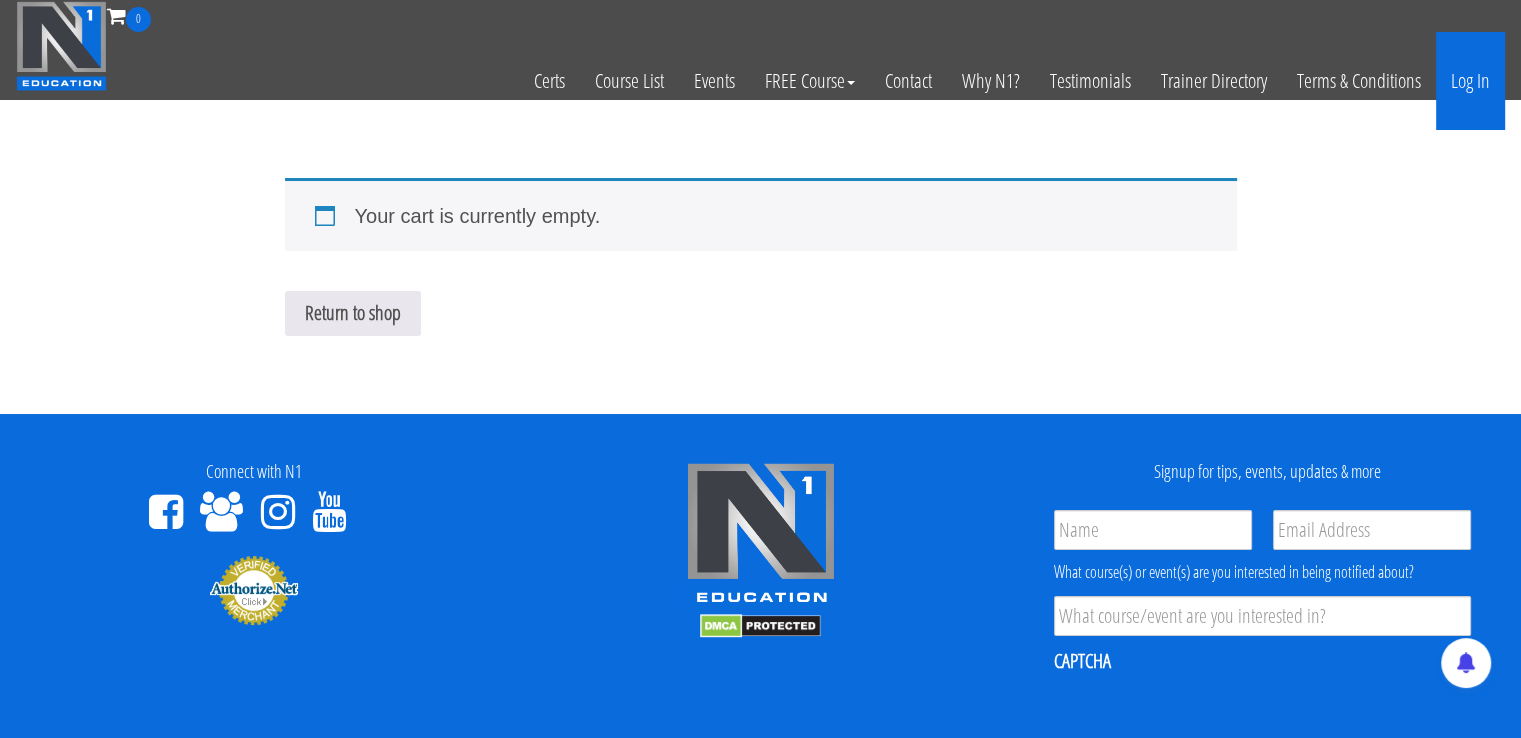 click on "Log In" at bounding box center (1470, 81) 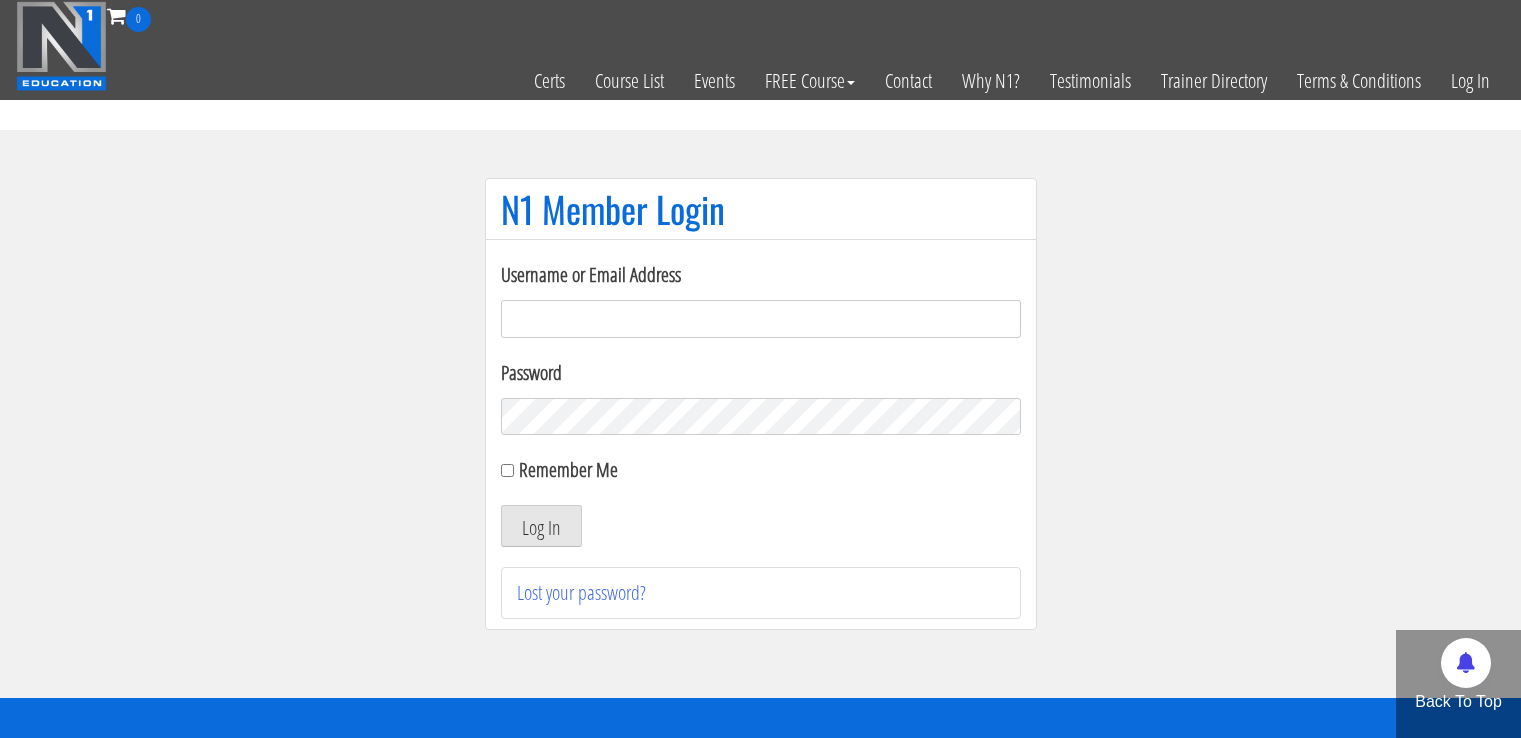 scroll, scrollTop: 0, scrollLeft: 0, axis: both 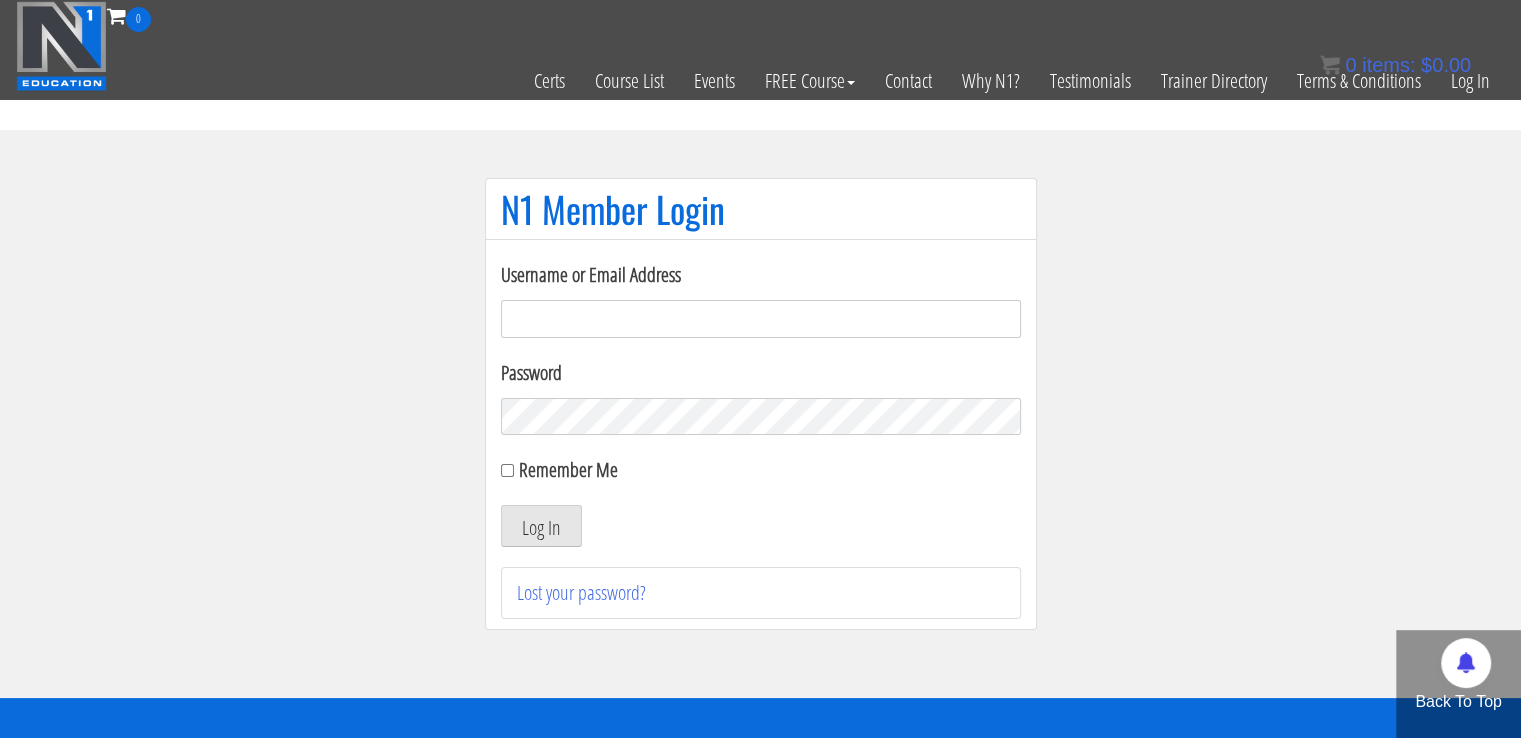 click on "Username or Email Address" at bounding box center (761, 319) 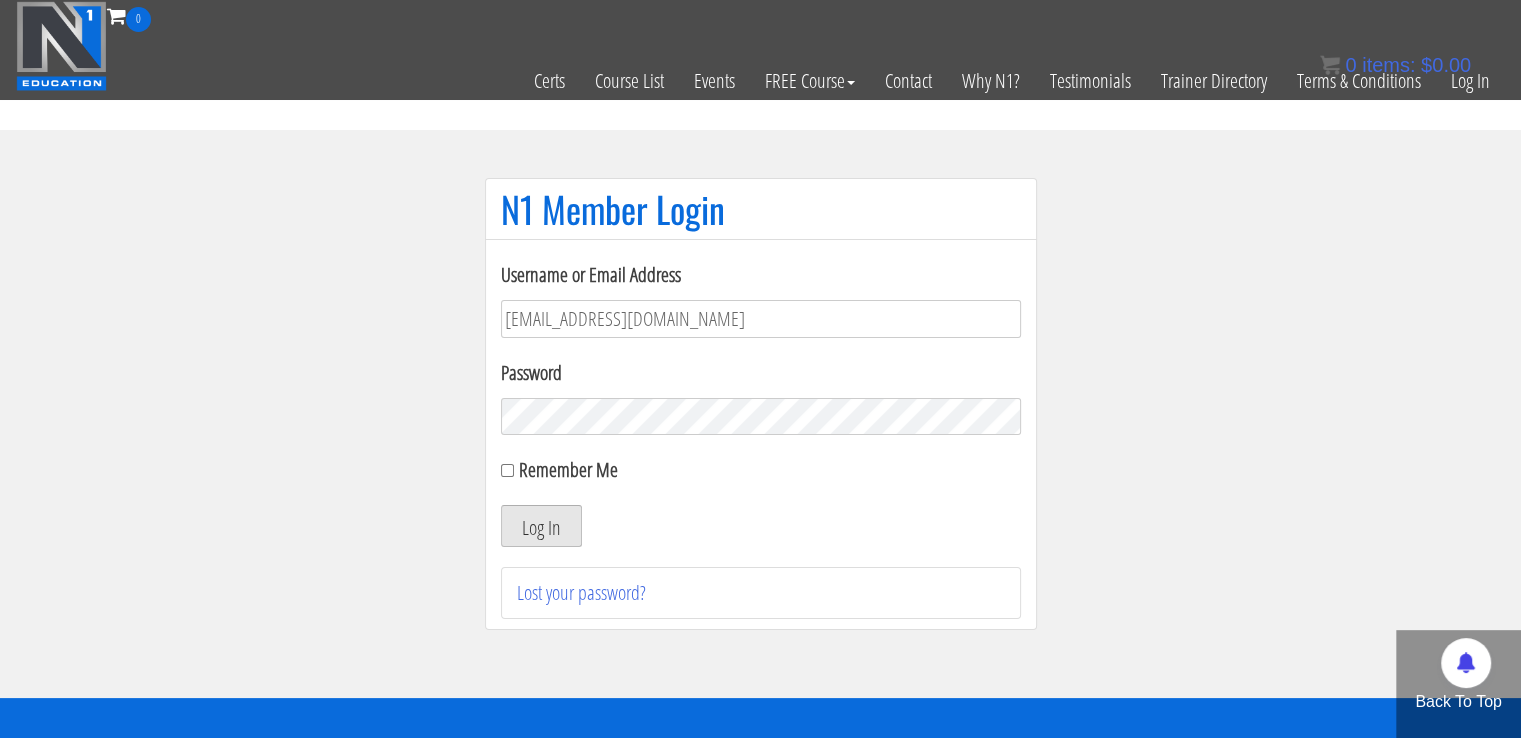 click on "Log In" at bounding box center (541, 526) 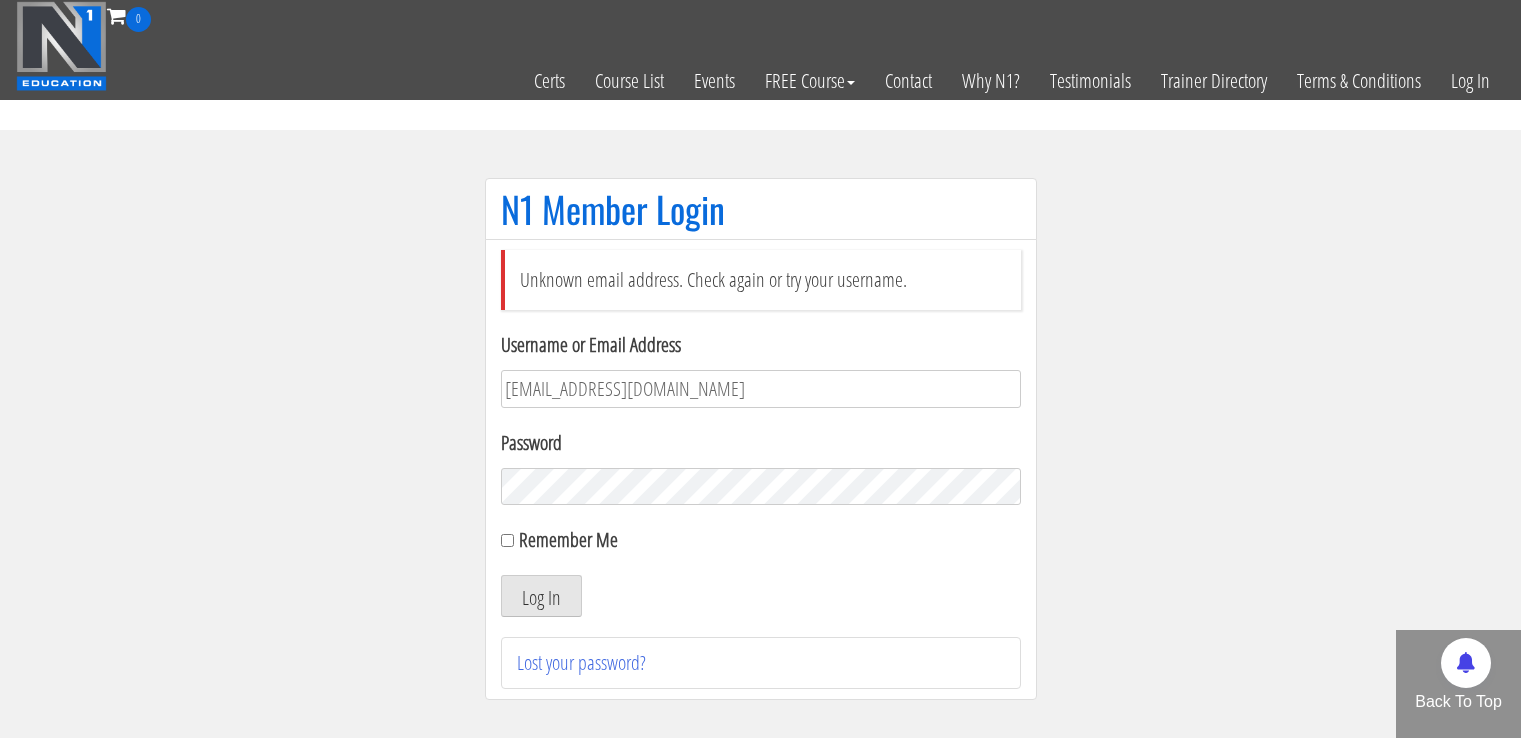 scroll, scrollTop: 0, scrollLeft: 0, axis: both 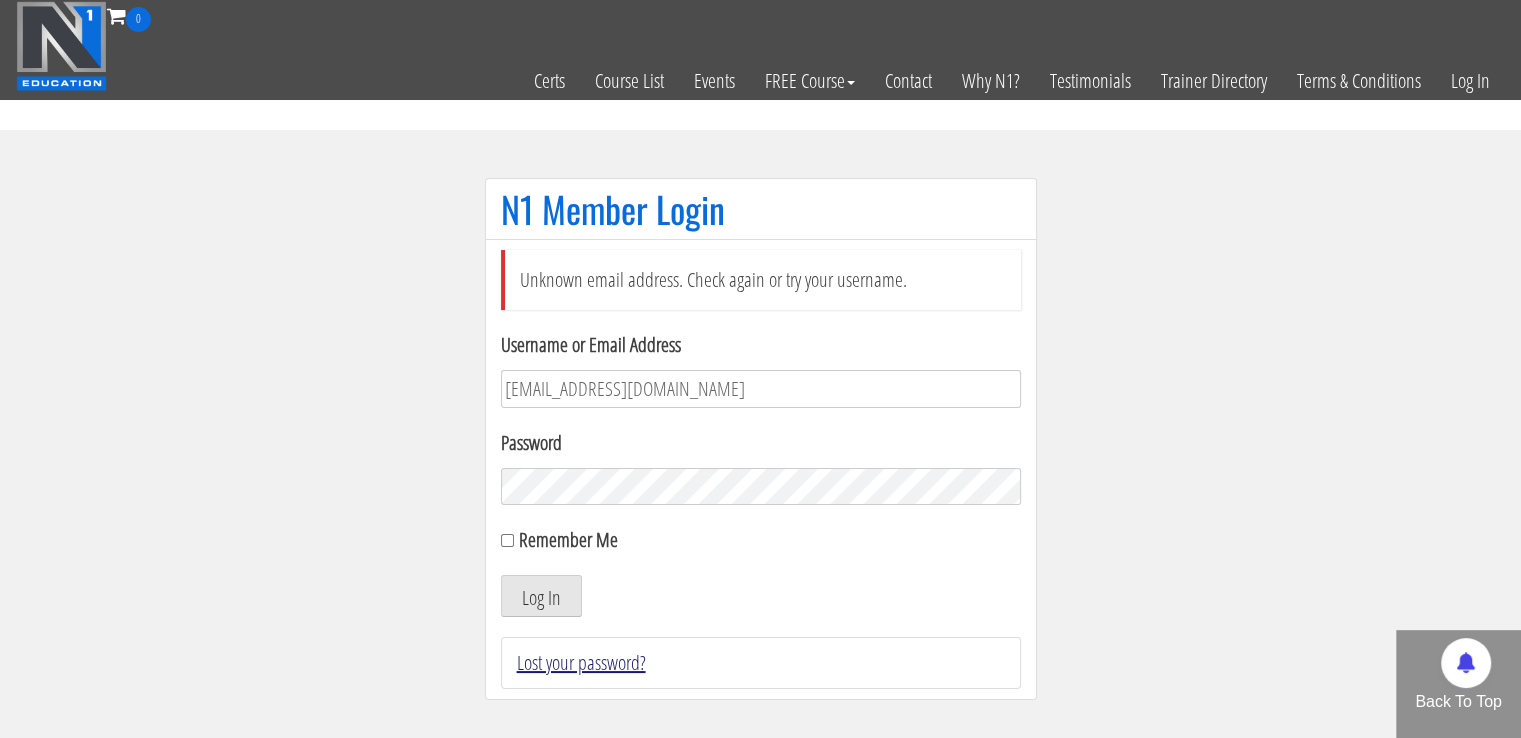 click on "Lost your password?" at bounding box center [581, 662] 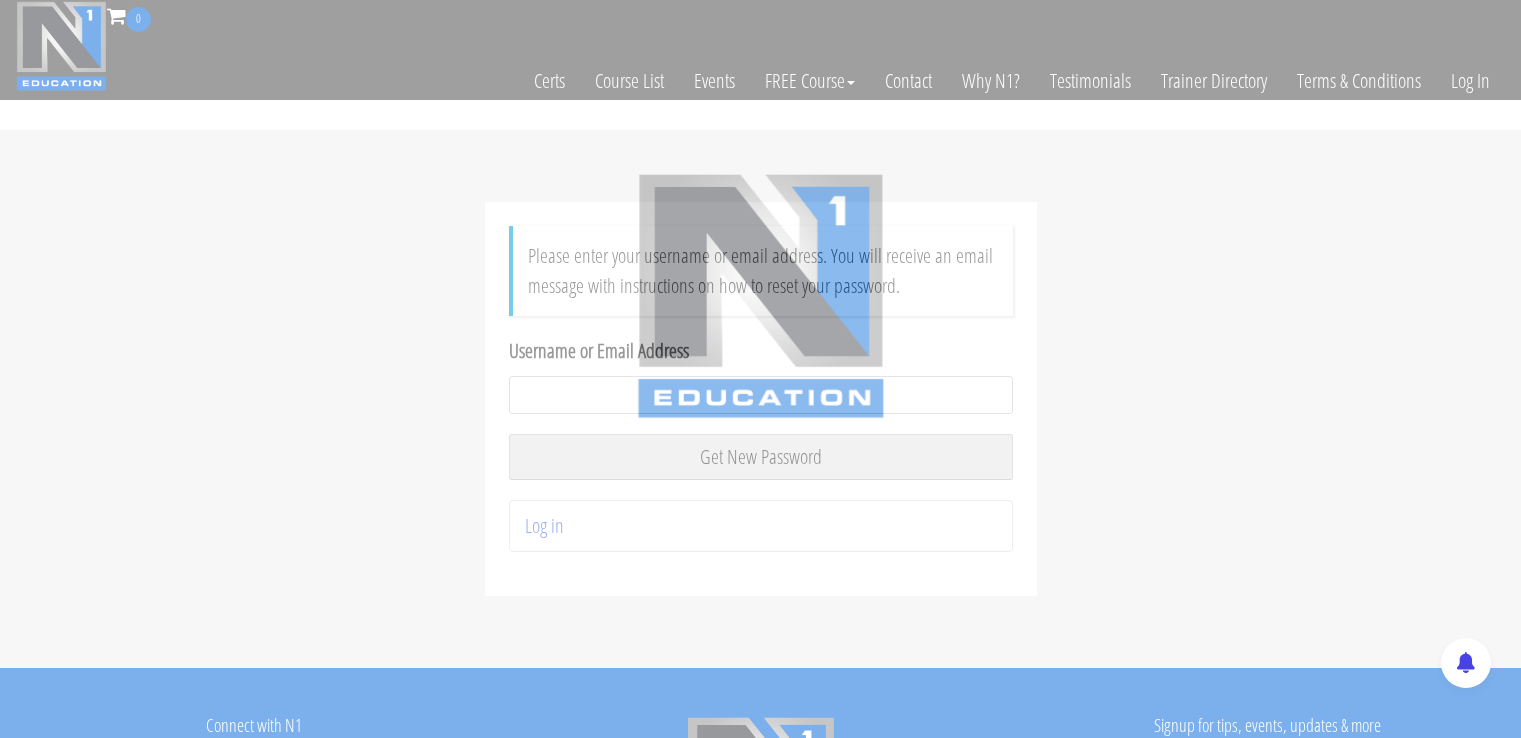 scroll, scrollTop: 0, scrollLeft: 0, axis: both 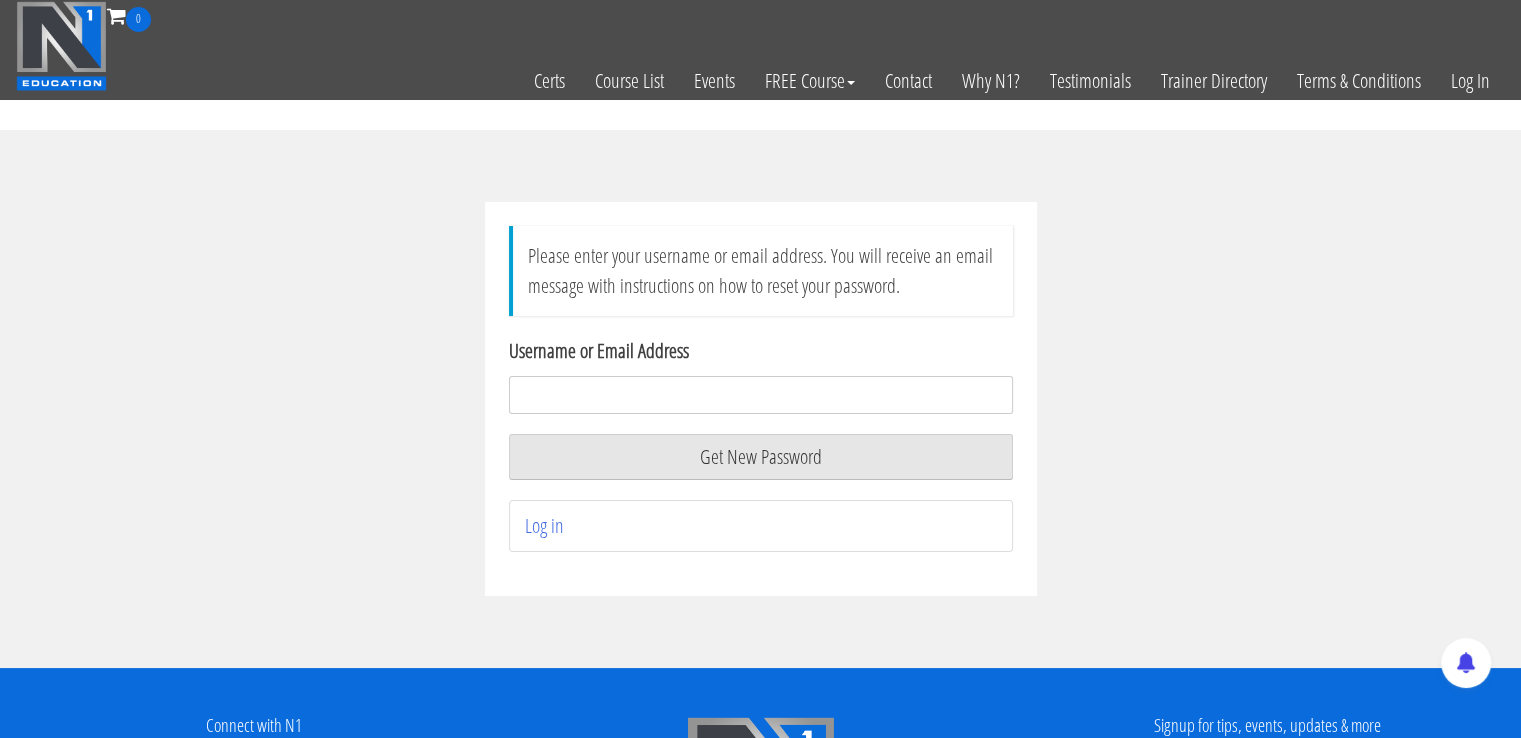 click on "Username or Email Address" at bounding box center [761, 395] 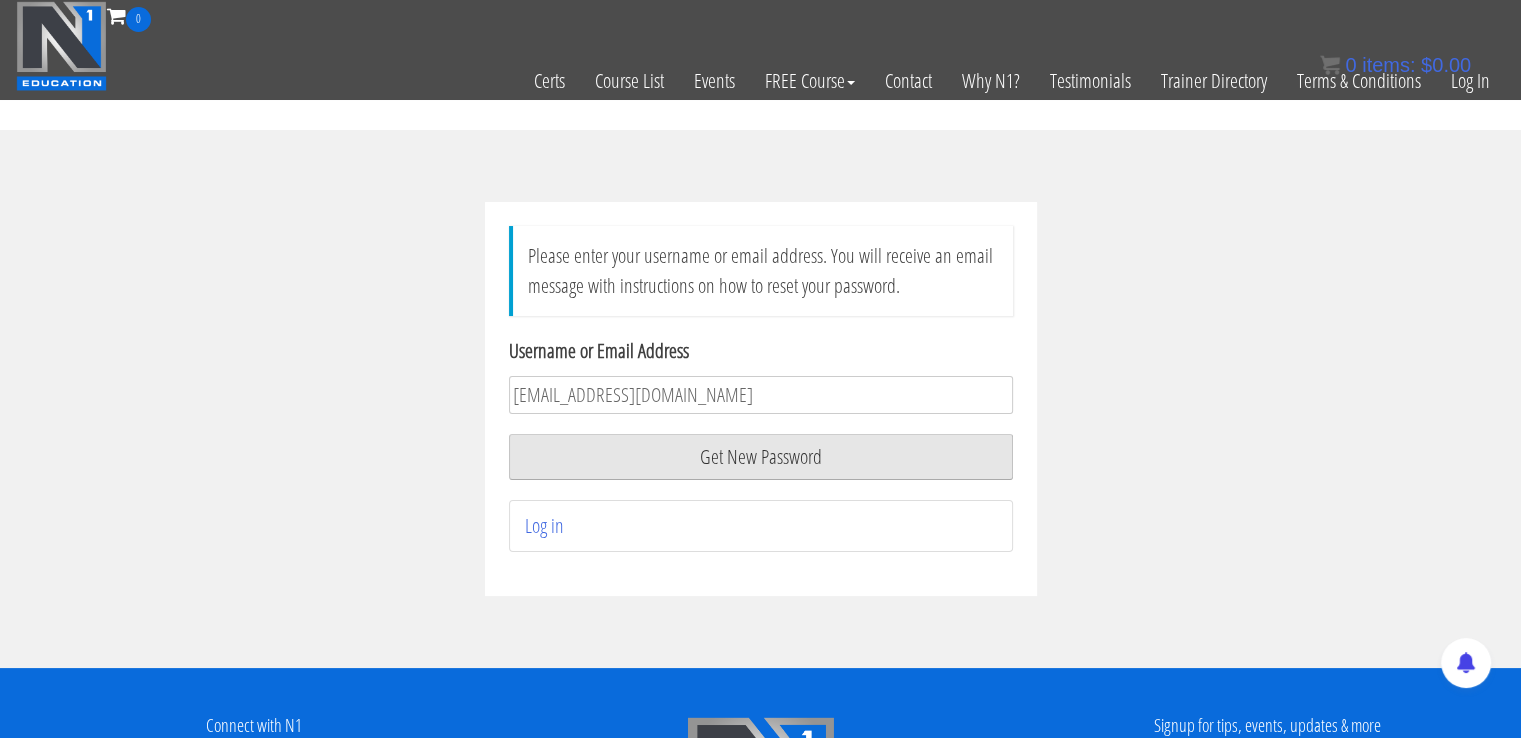 type on "[EMAIL_ADDRESS][DOMAIN_NAME]" 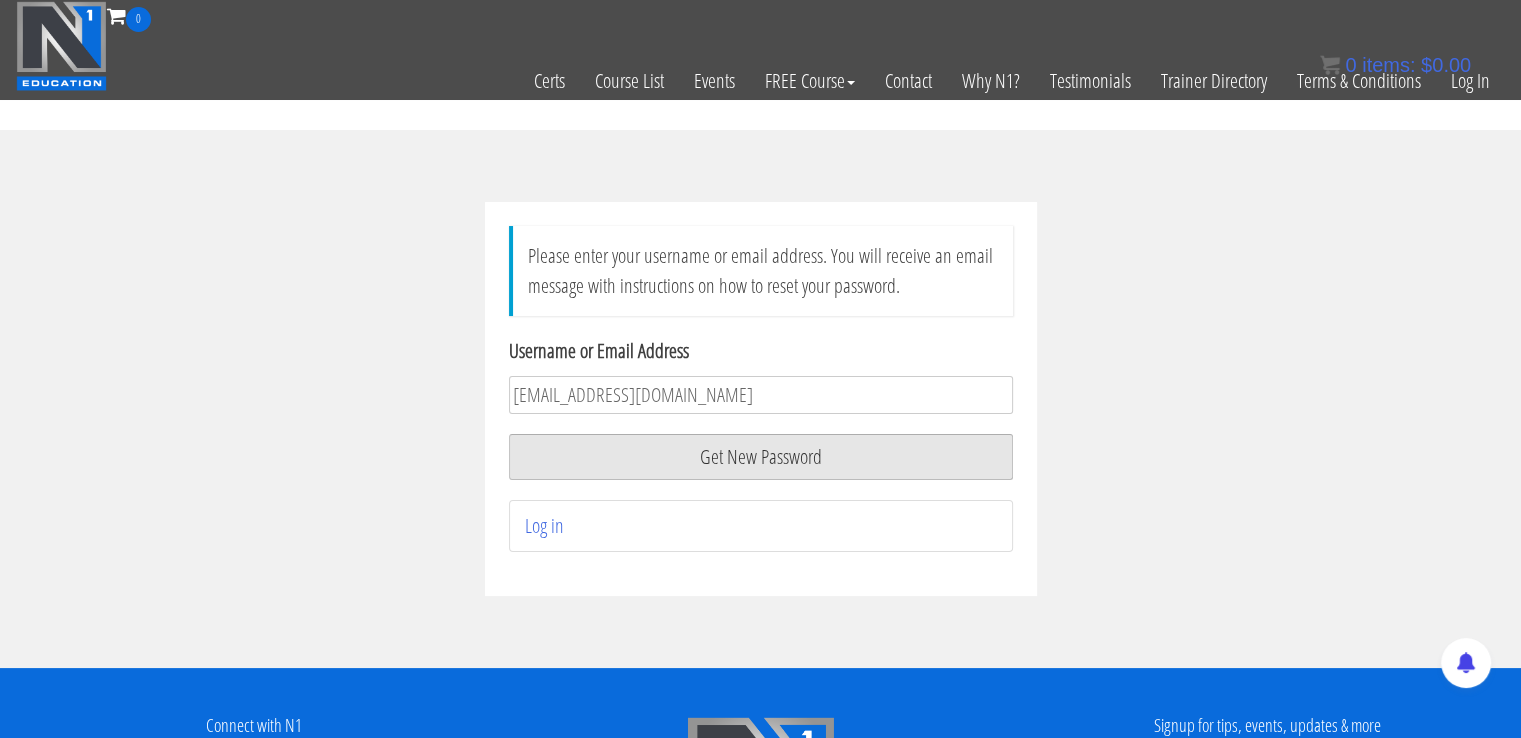 click on "Get New Password" at bounding box center [761, 457] 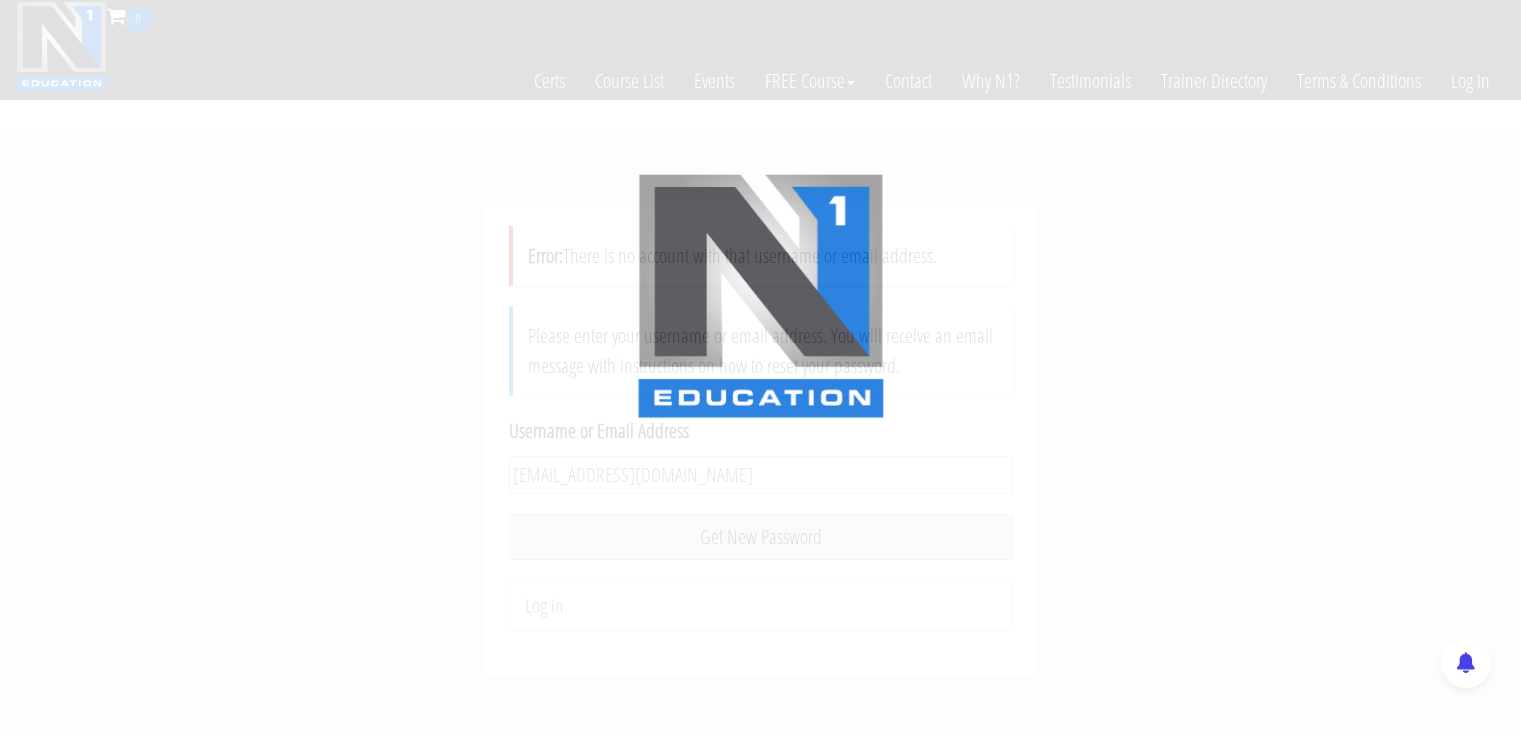 scroll, scrollTop: 0, scrollLeft: 0, axis: both 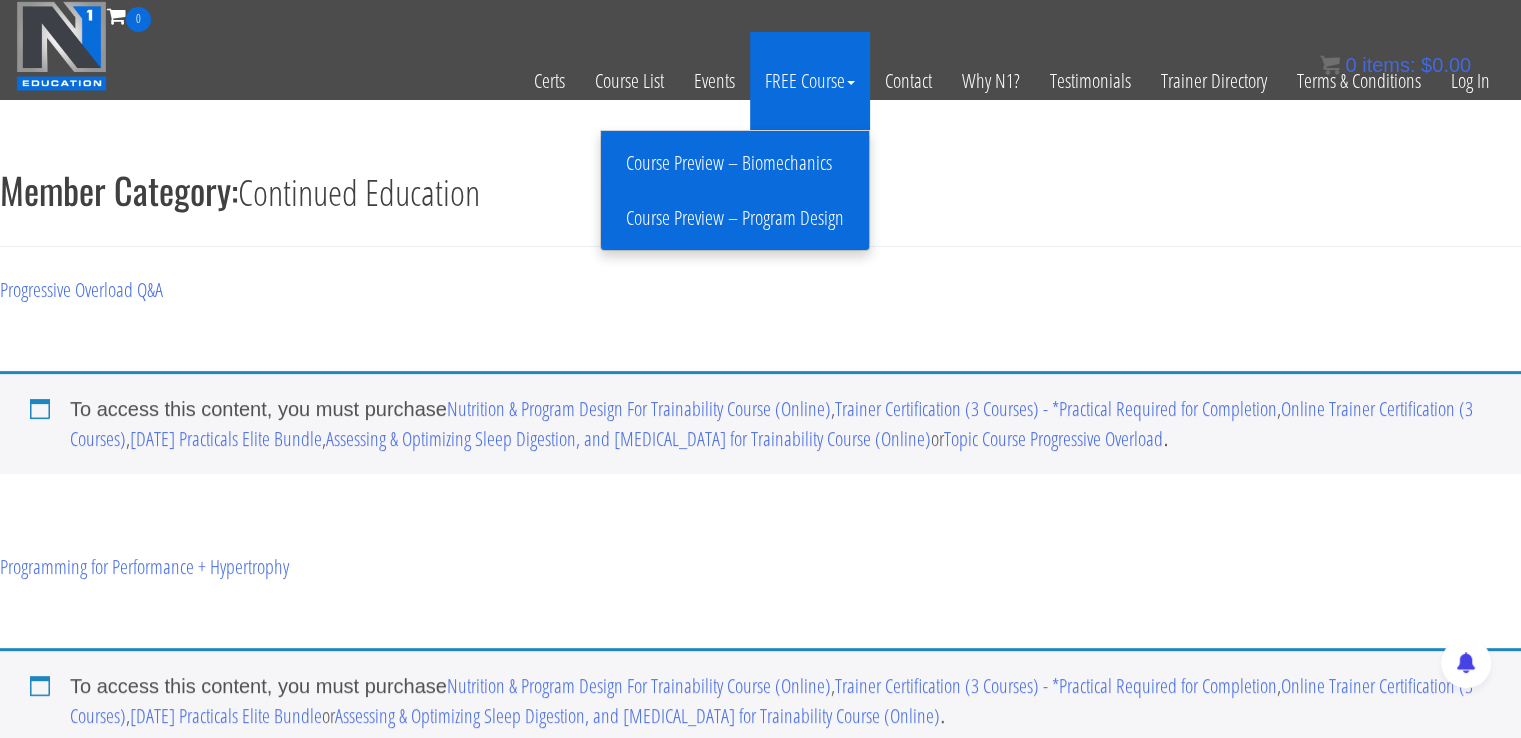 click on "Course Preview – Biomechanics" at bounding box center [735, 163] 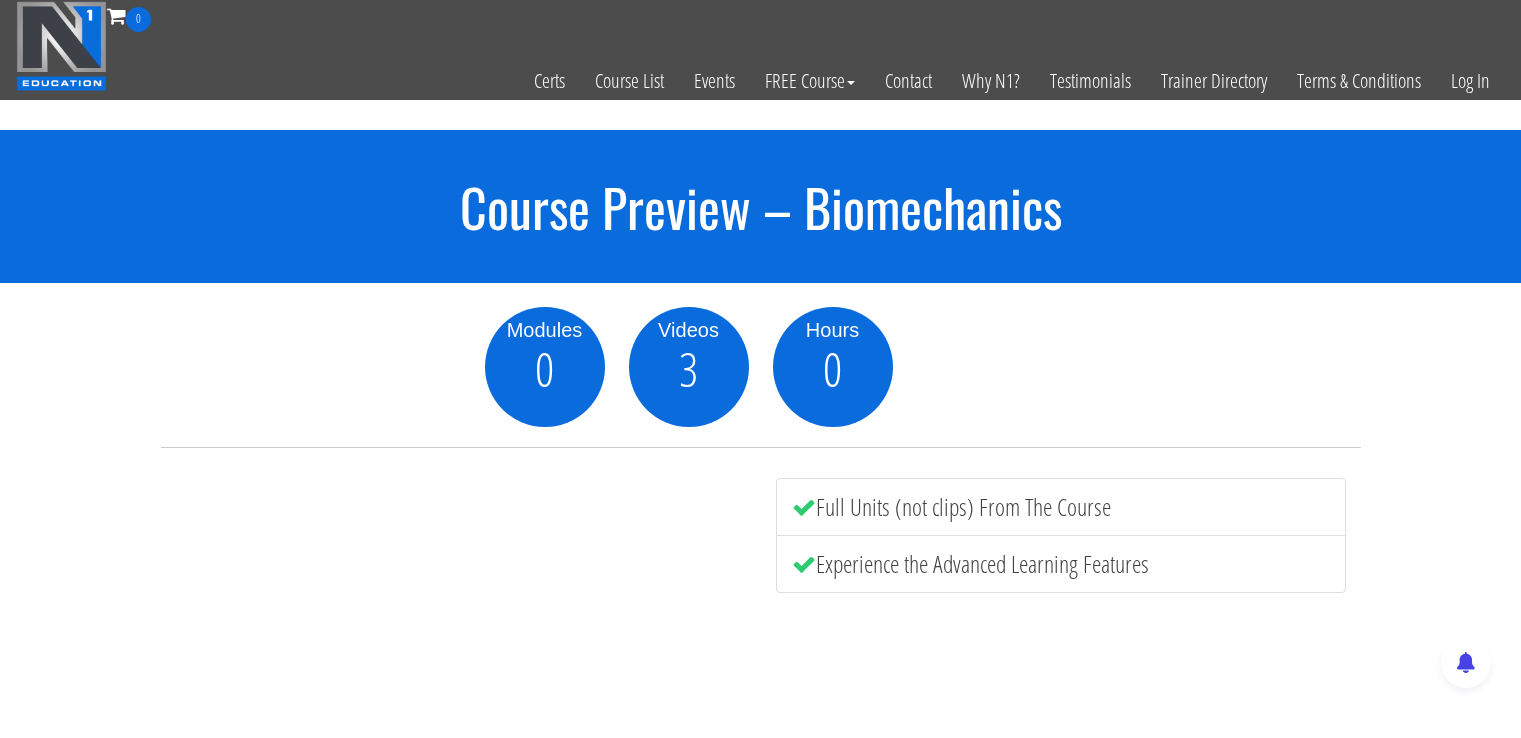scroll, scrollTop: 0, scrollLeft: 0, axis: both 